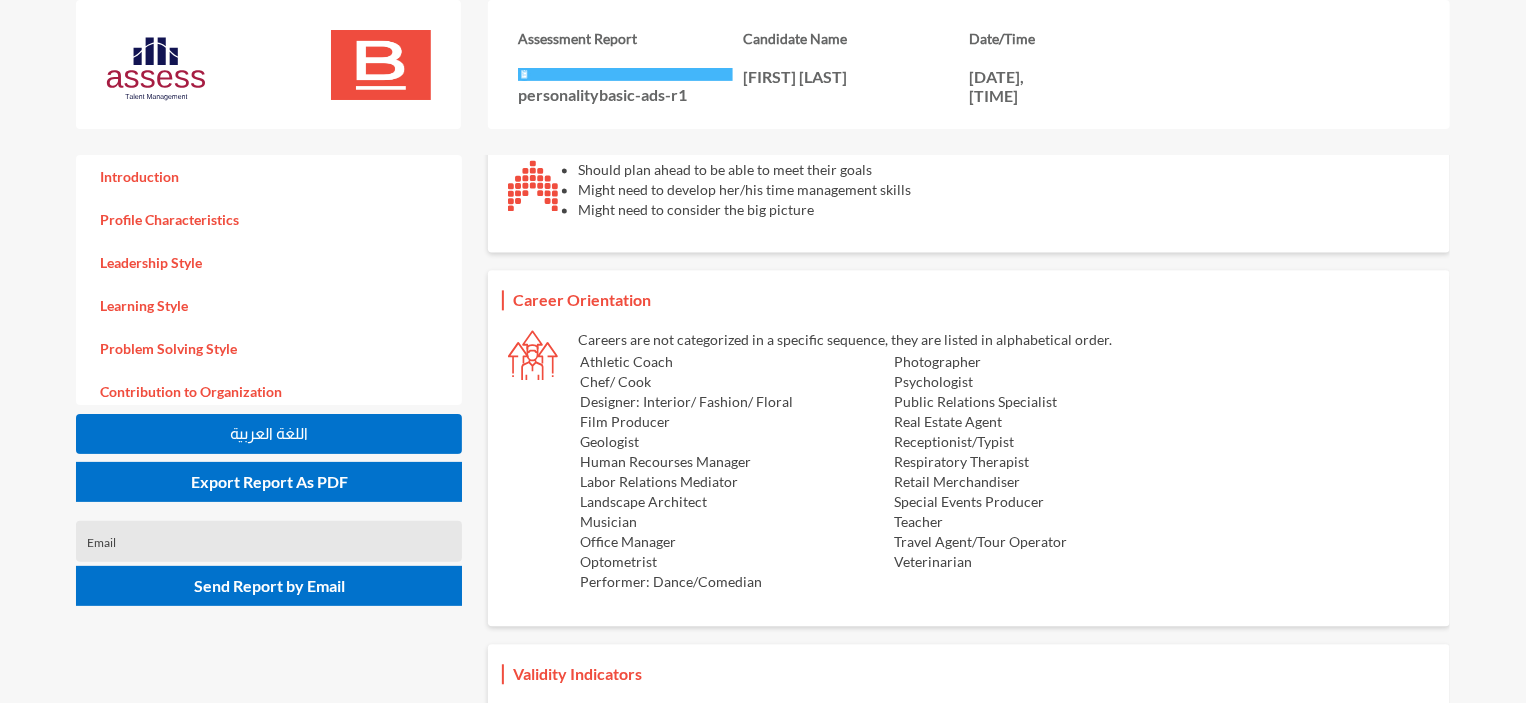 scroll, scrollTop: 2122, scrollLeft: 0, axis: vertical 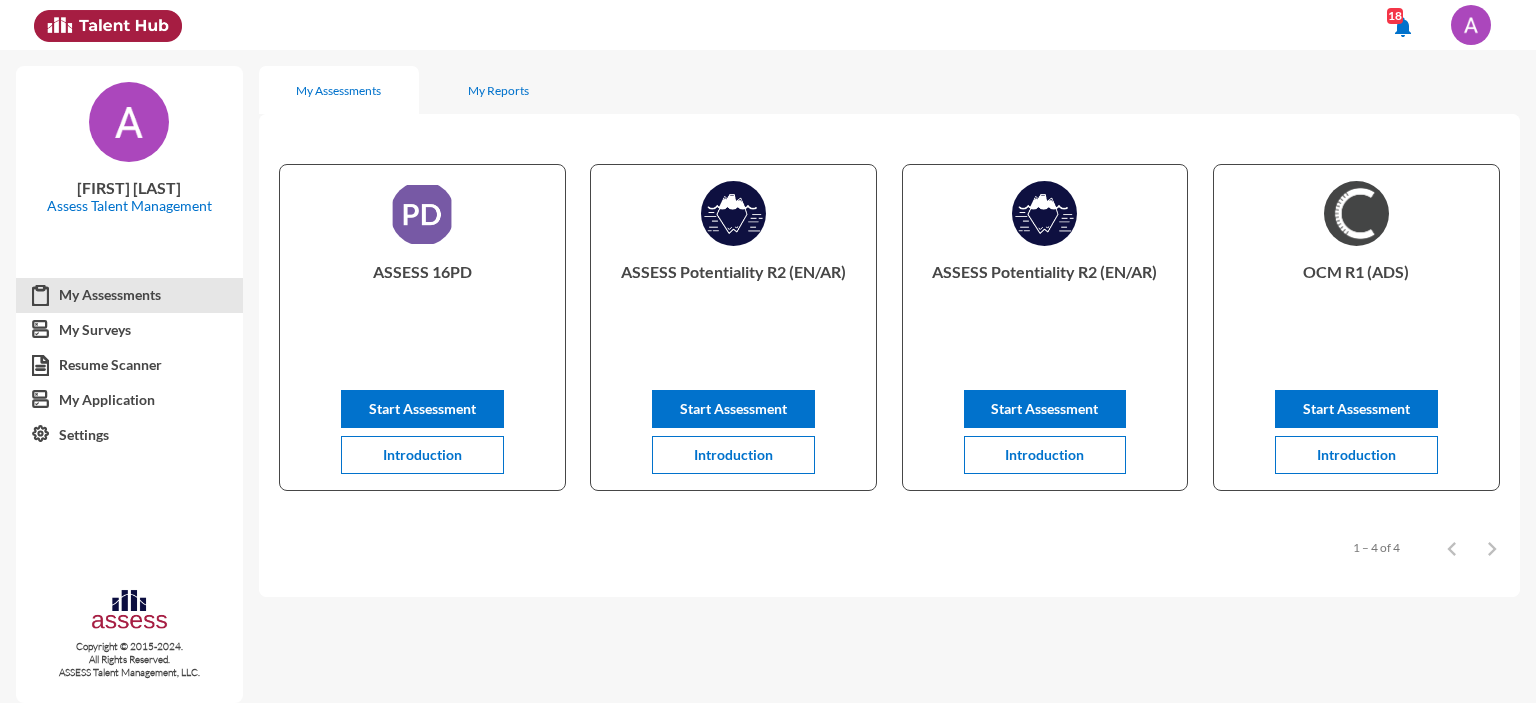 click 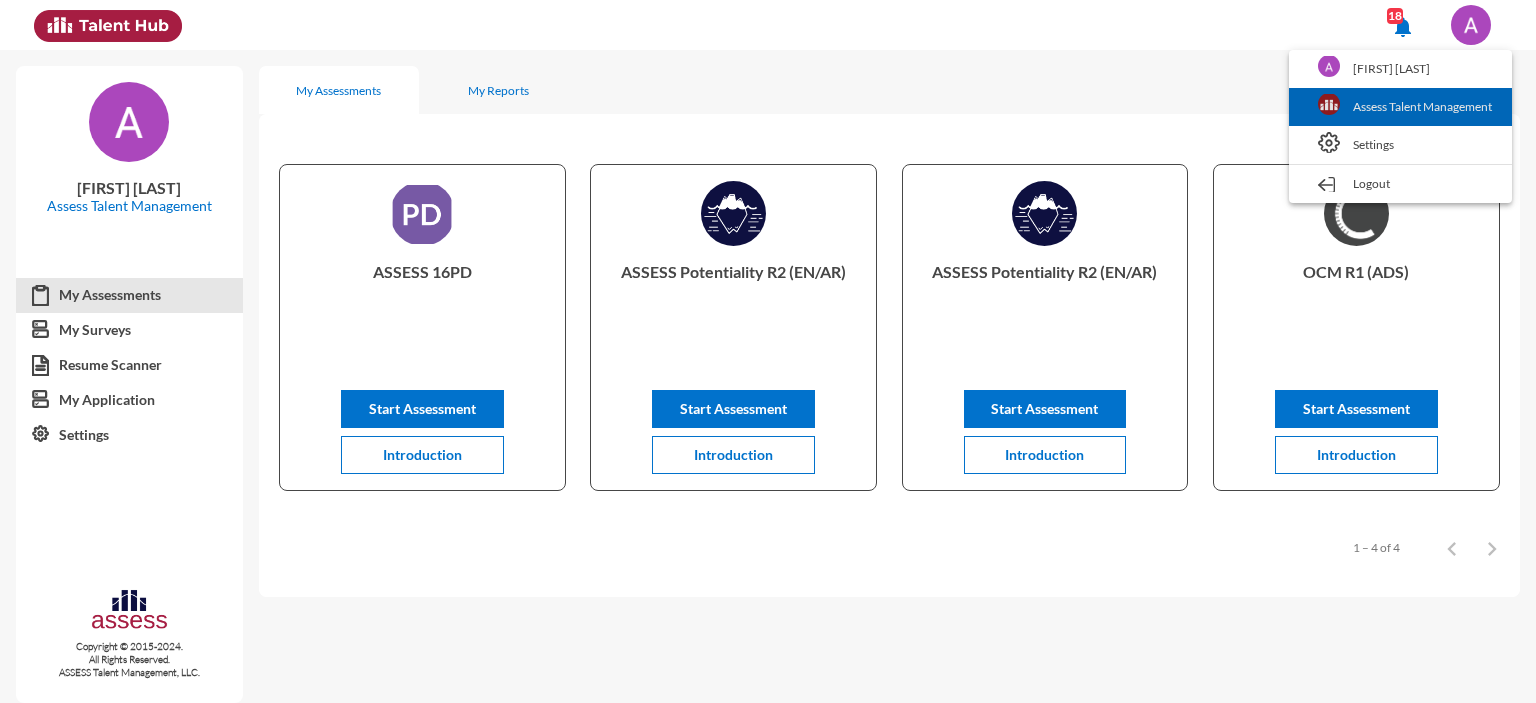 click on "Assess Talent Management" at bounding box center [1400, 107] 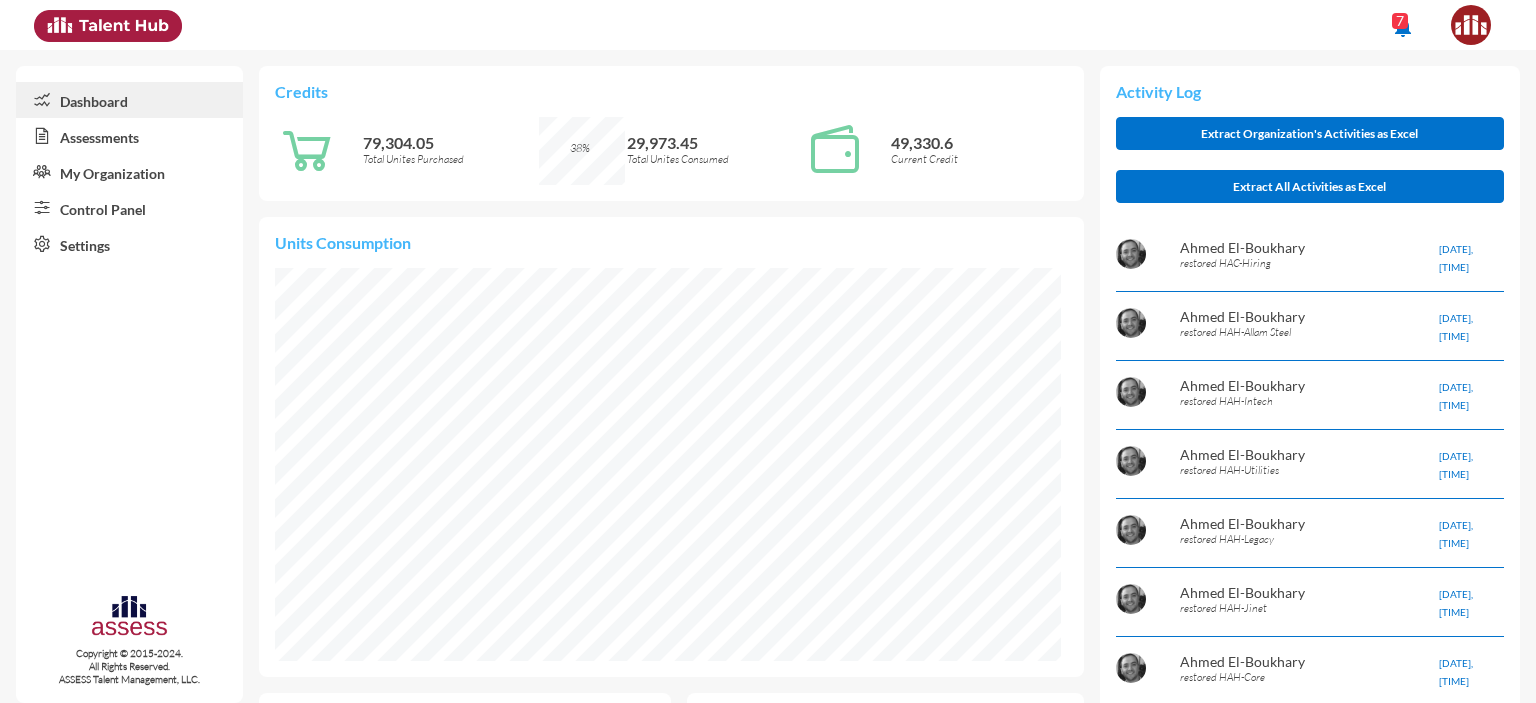 click on "Control Panel" 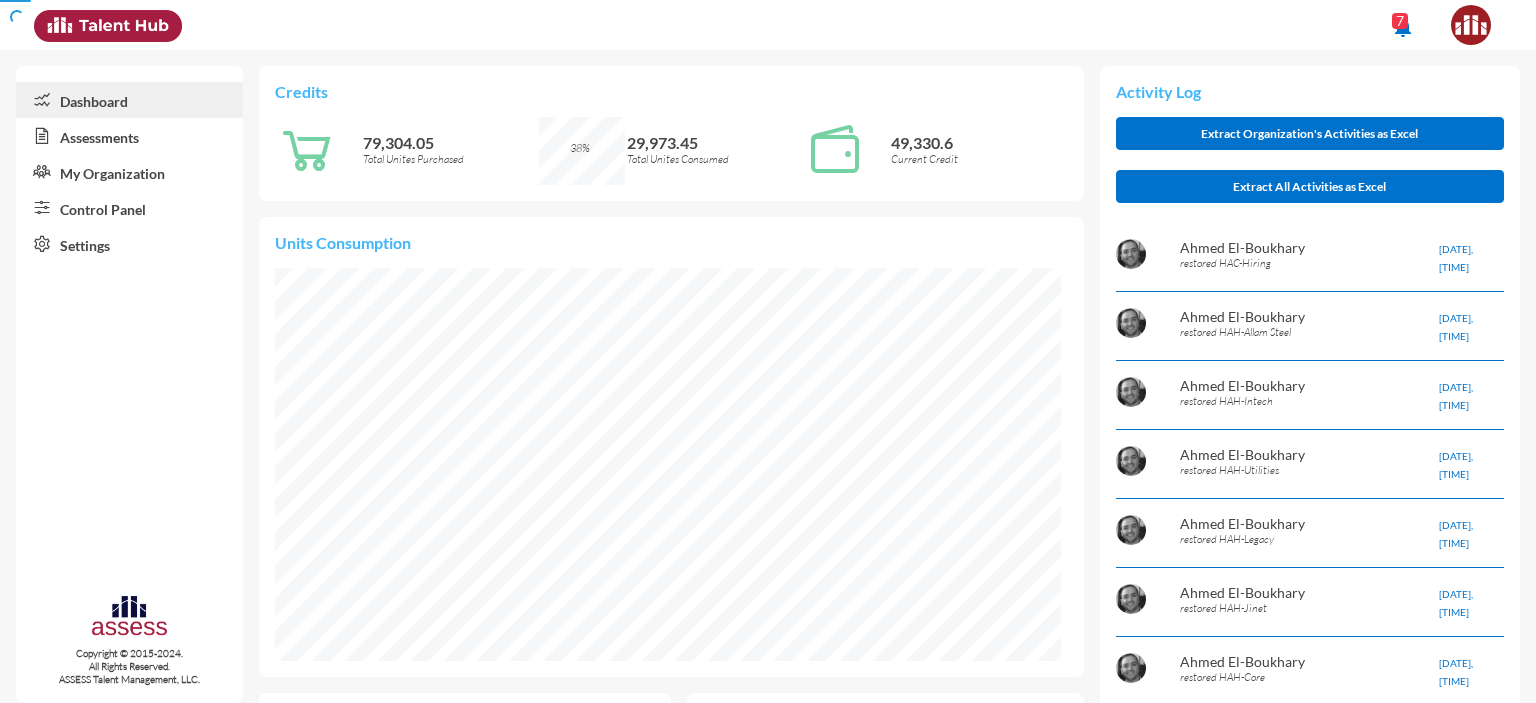 scroll, scrollTop: 0, scrollLeft: 0, axis: both 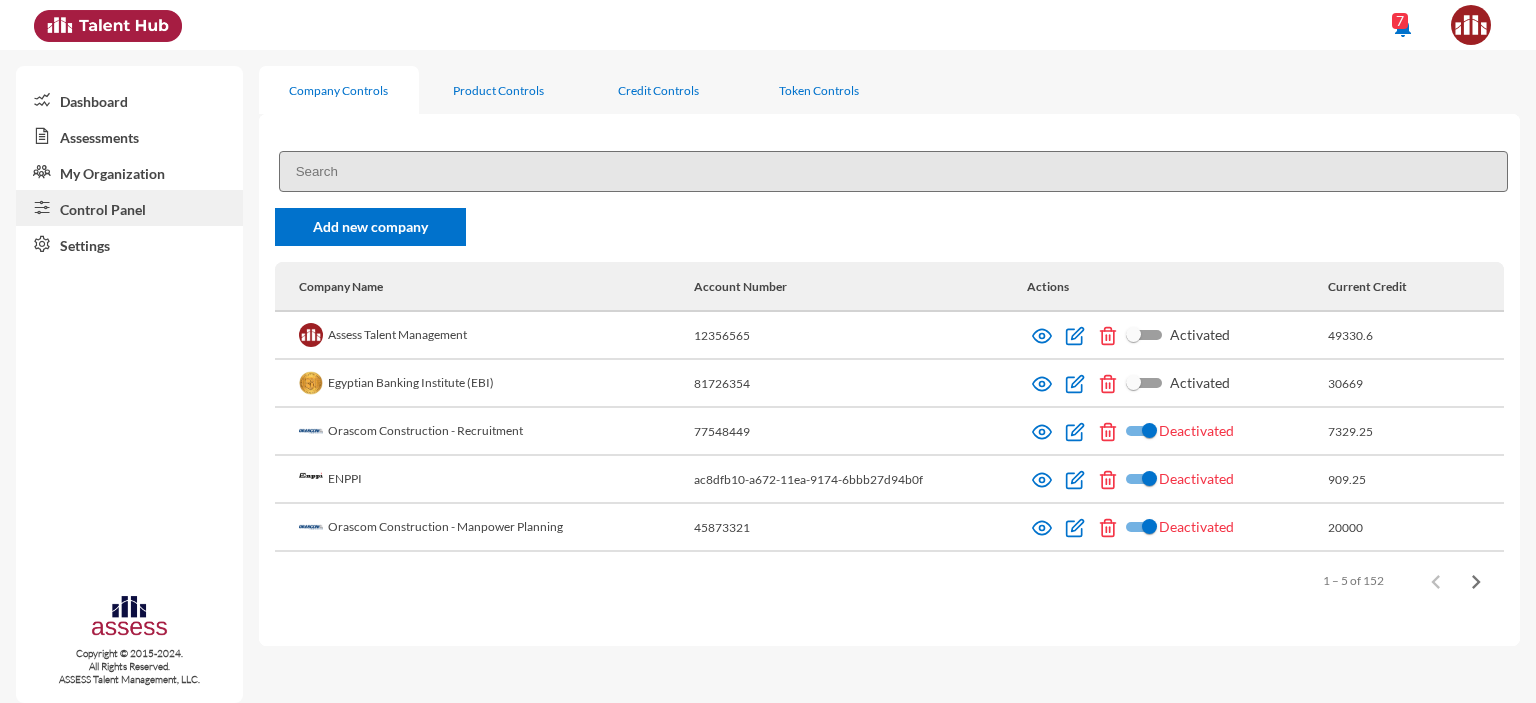 click at bounding box center [893, 171] 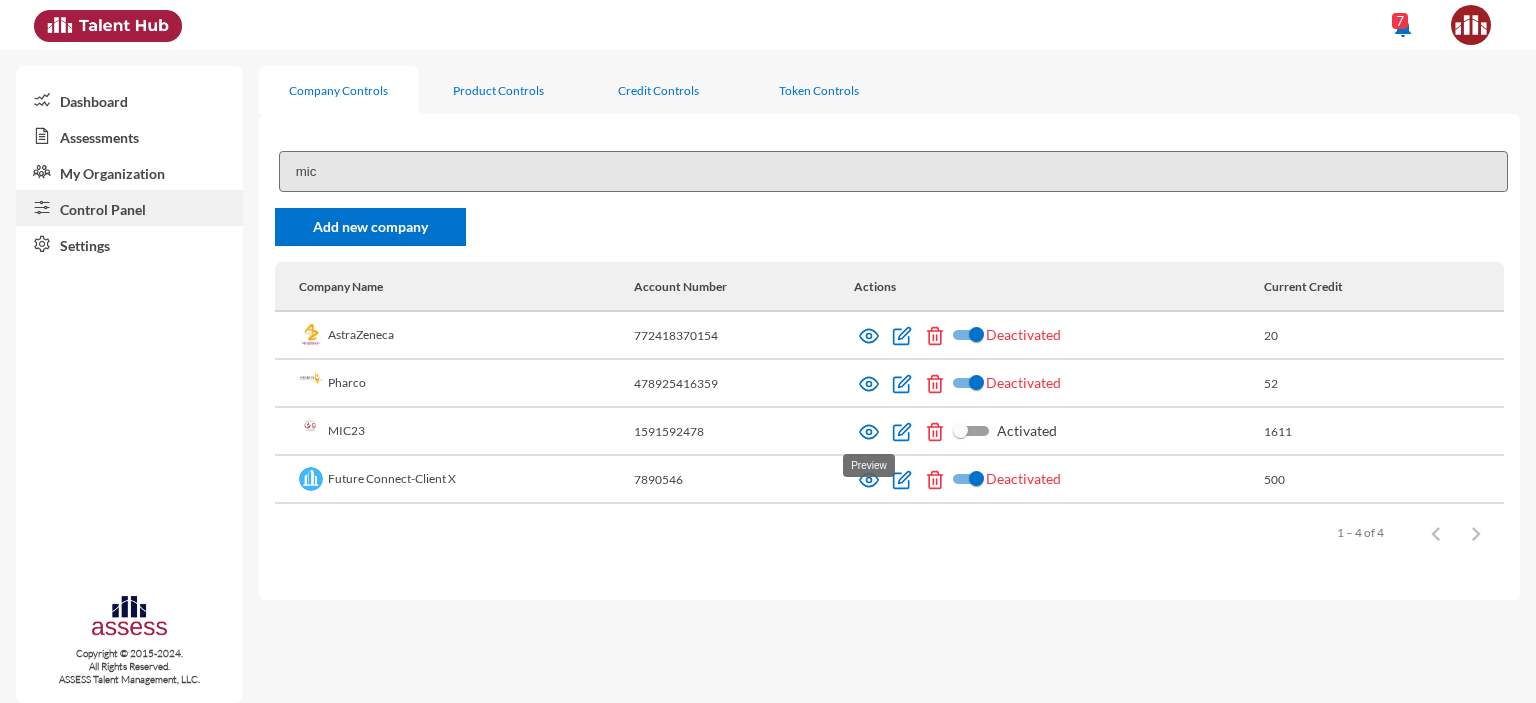 type on "mic" 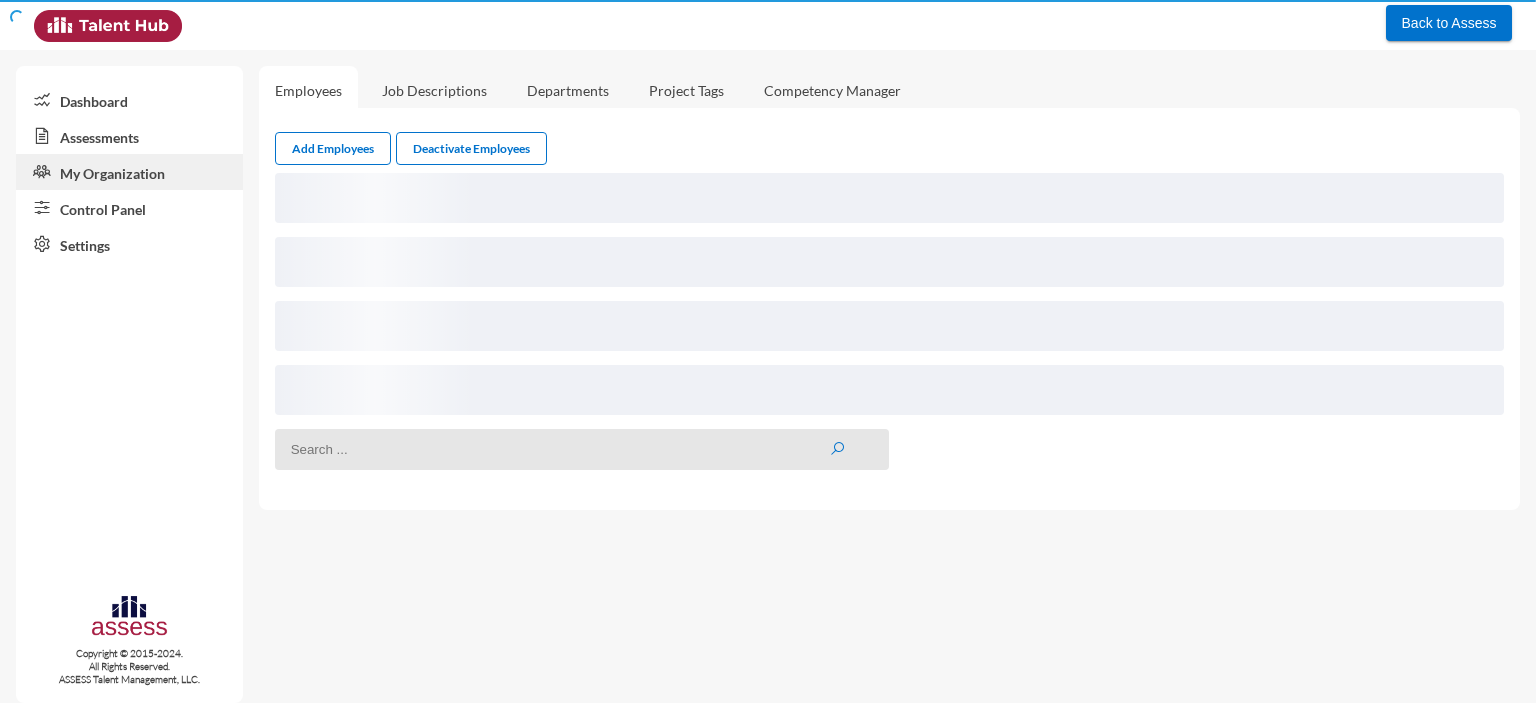 scroll, scrollTop: 0, scrollLeft: 0, axis: both 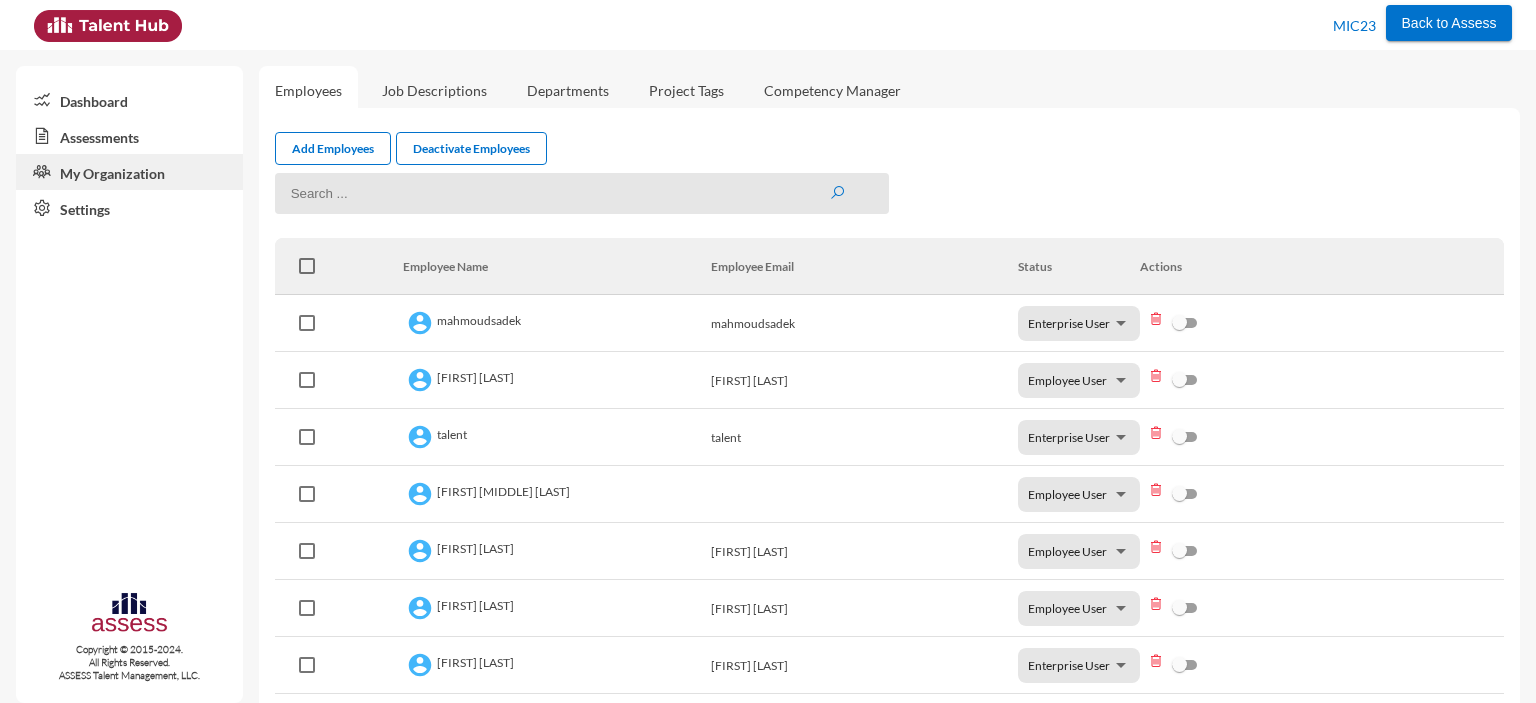 click on "Assessments" 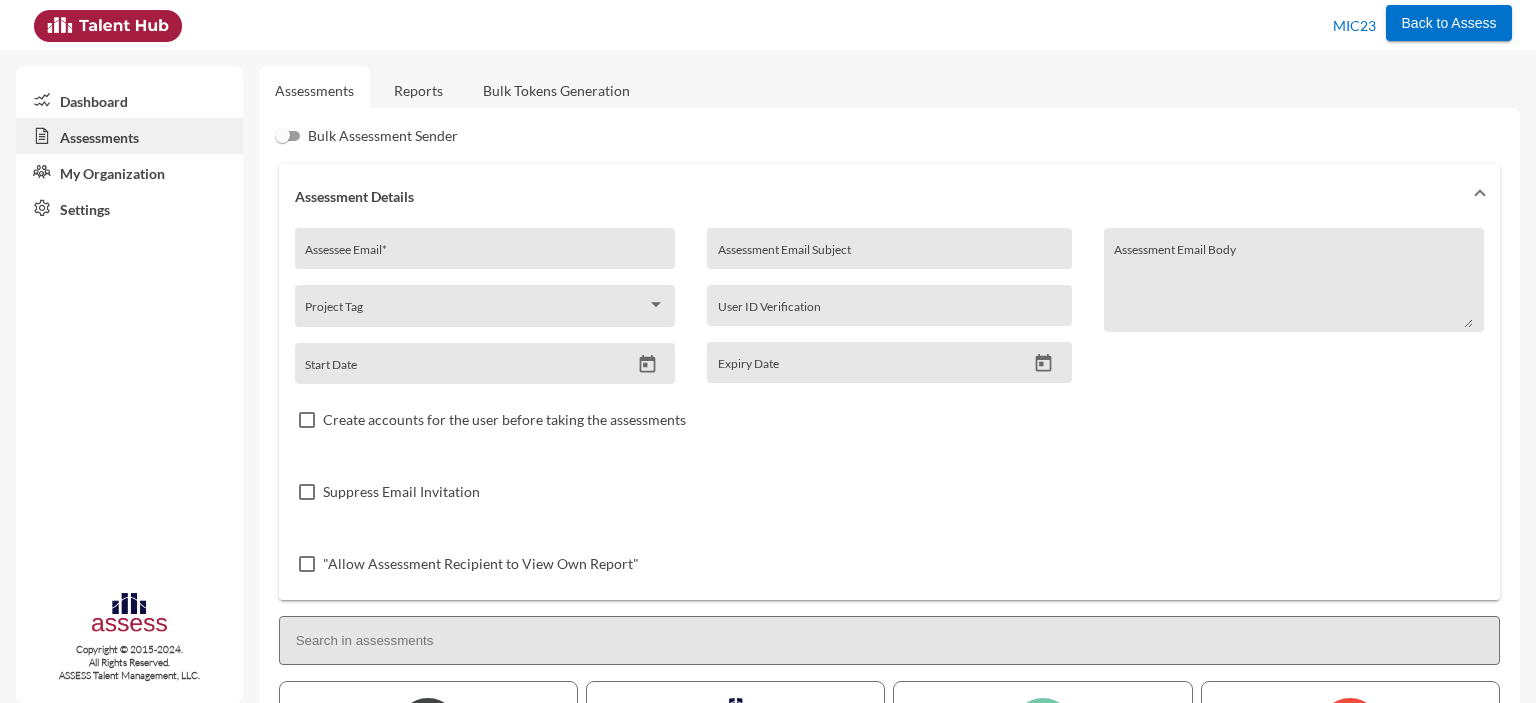 click on "Reports" 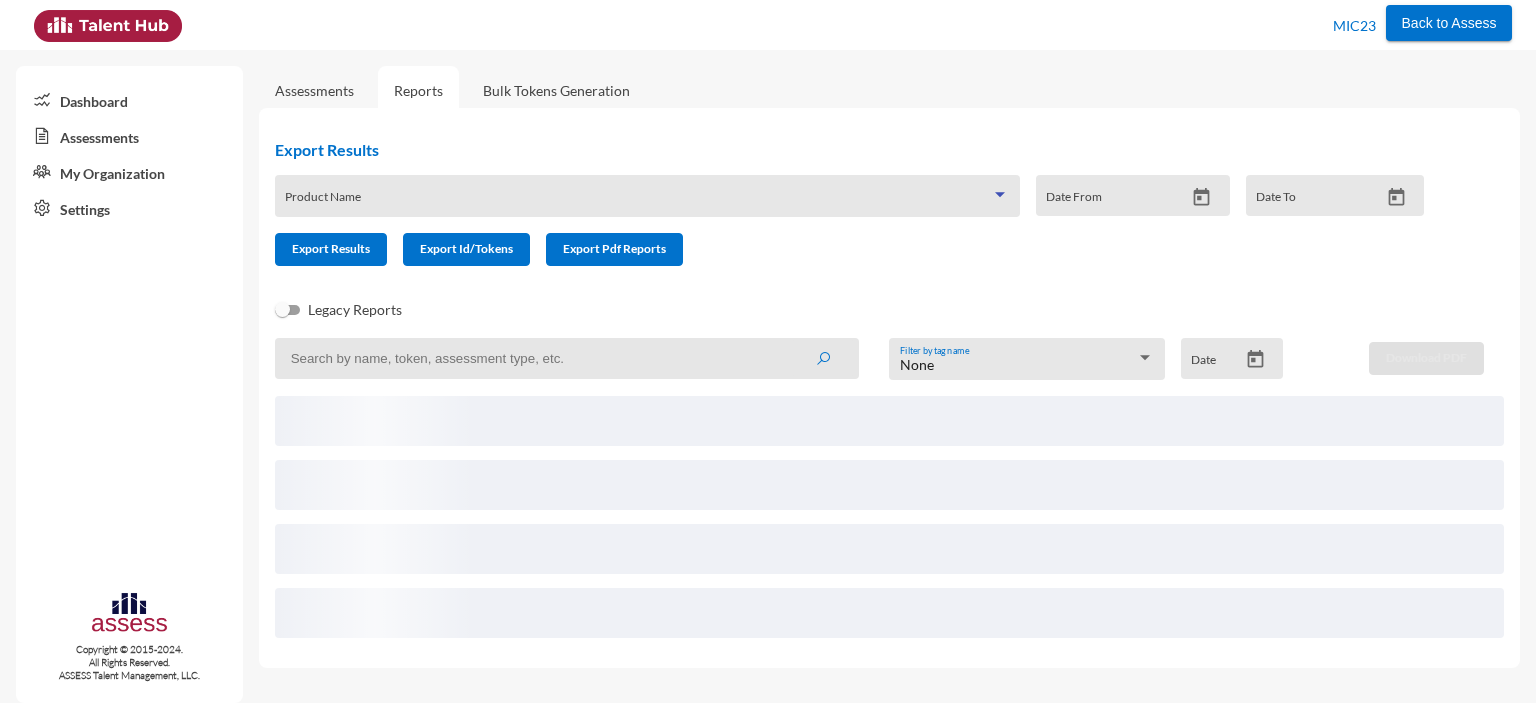 click at bounding box center [647, 203] 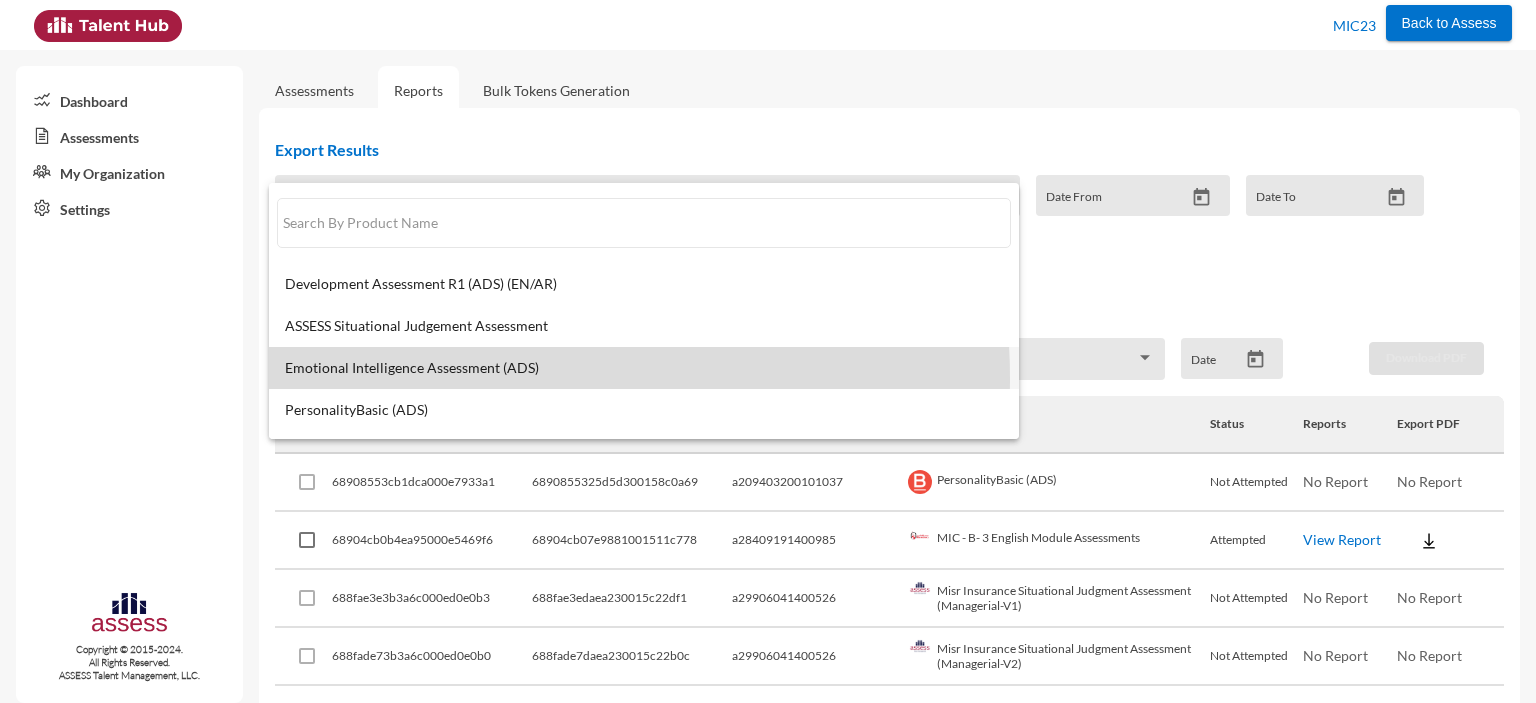 click on "Emotional Intelligence Assessment (ADS)" at bounding box center [644, 368] 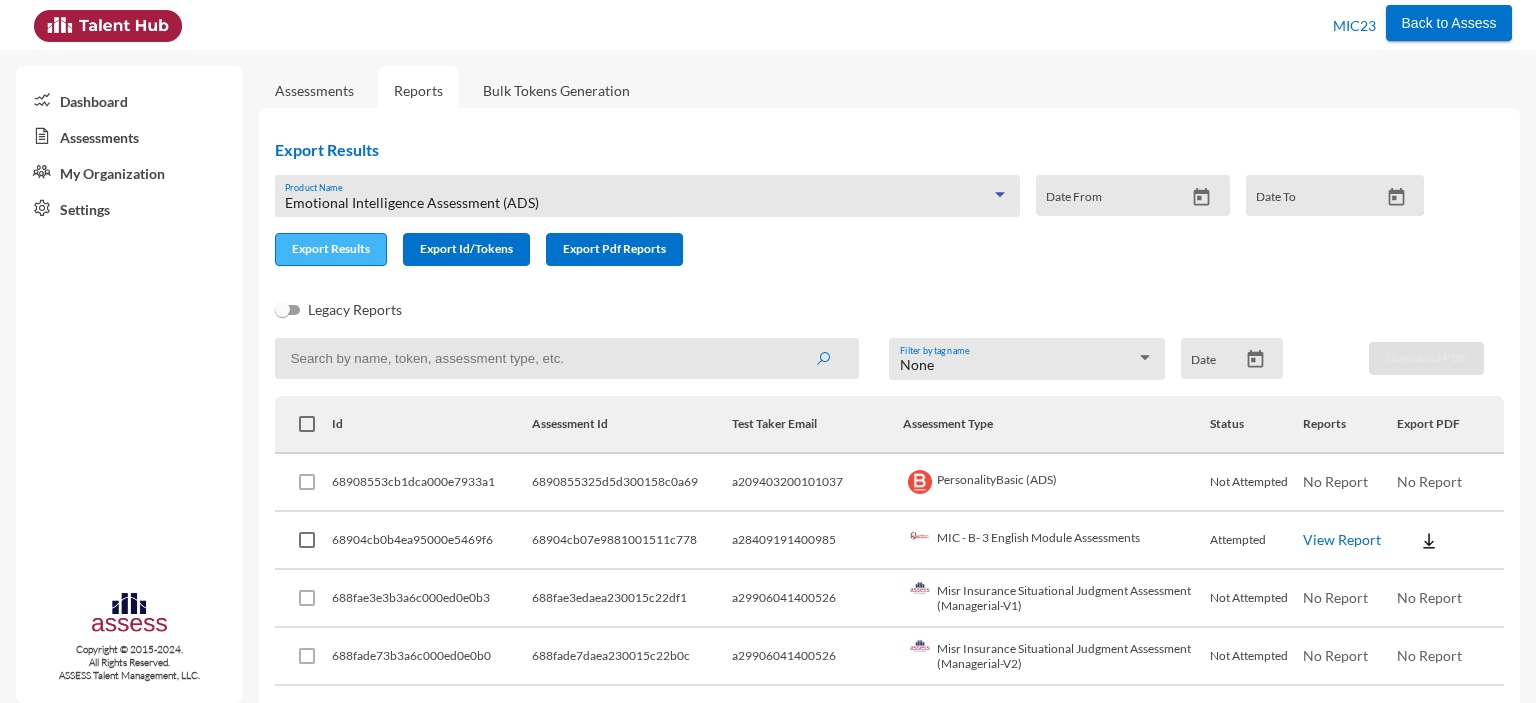 click on "Export Results" 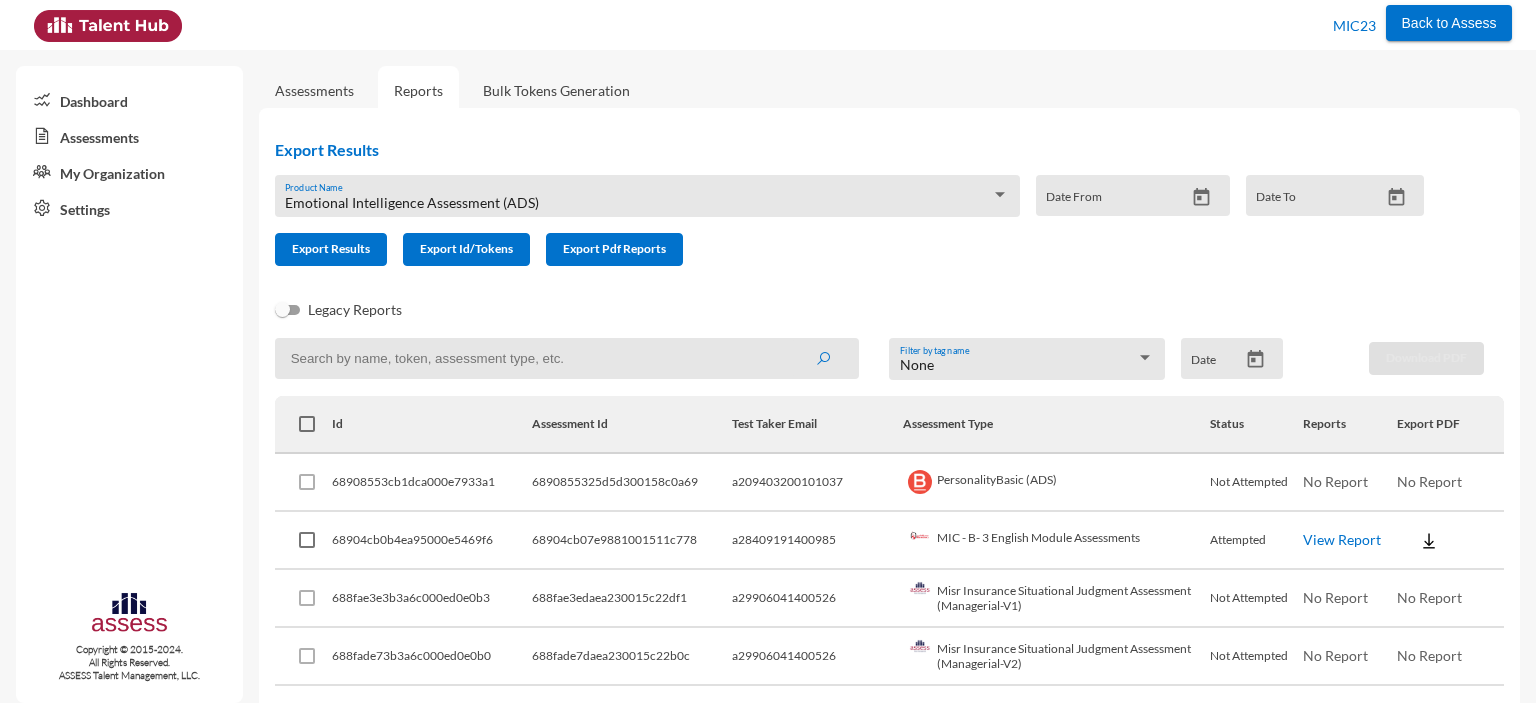 click 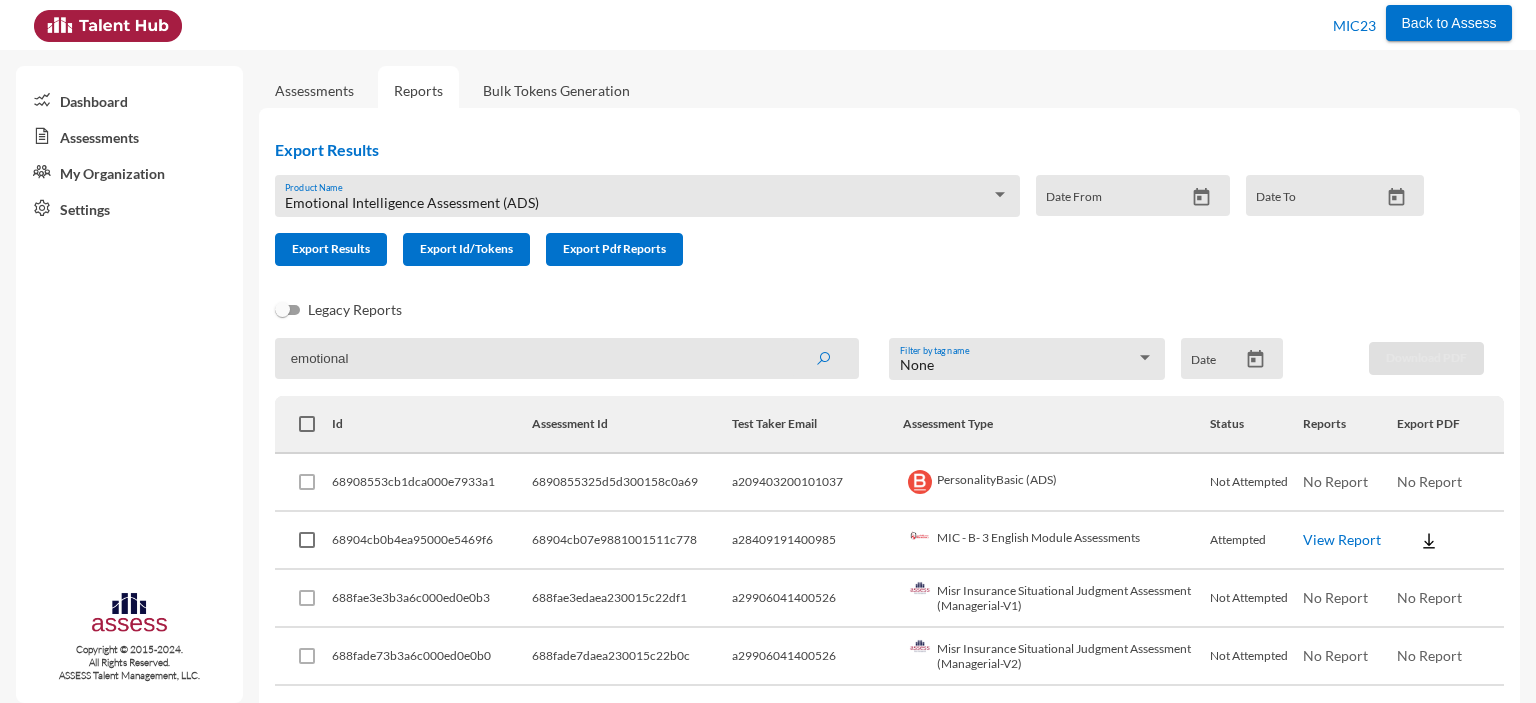 click 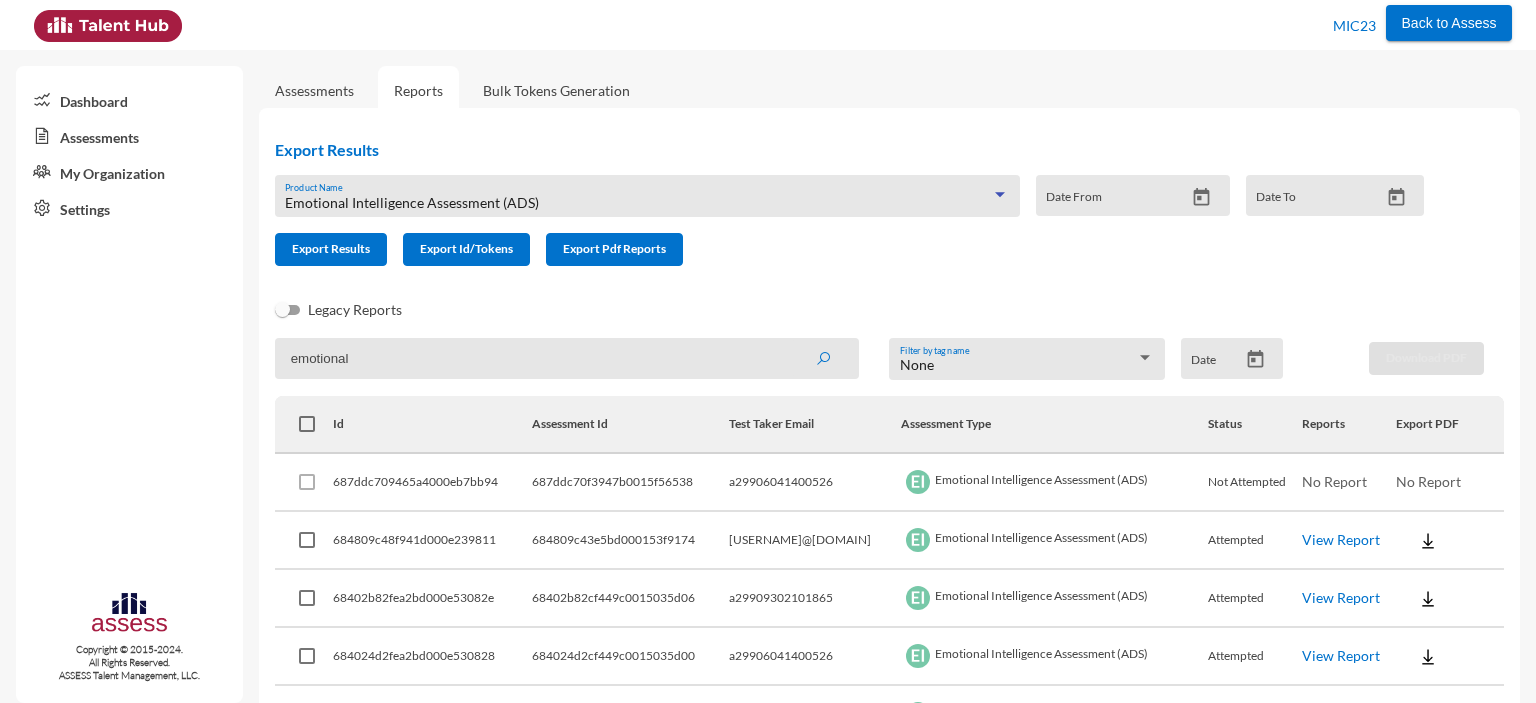 click on "Emotional Intelligence Assessment (ADS)" at bounding box center (638, 203) 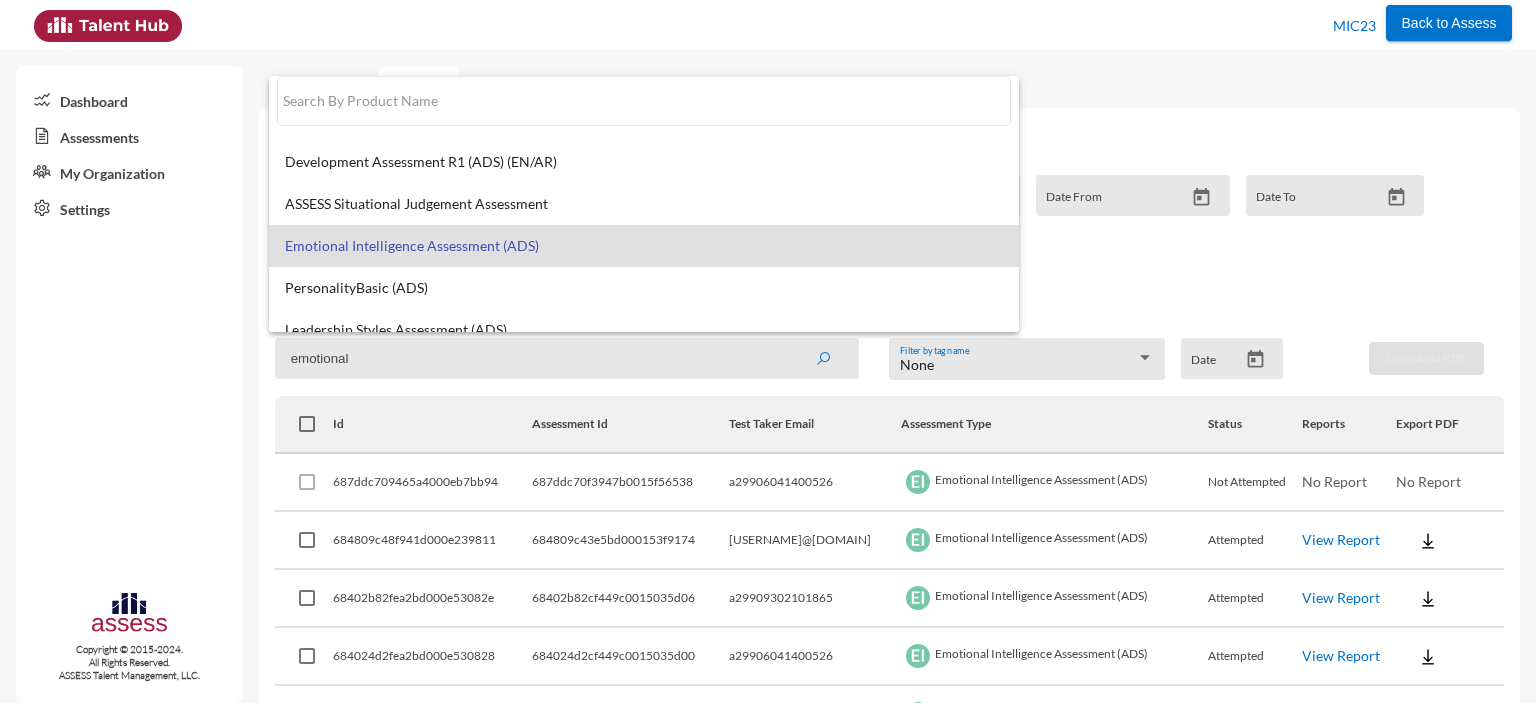 scroll, scrollTop: 75, scrollLeft: 0, axis: vertical 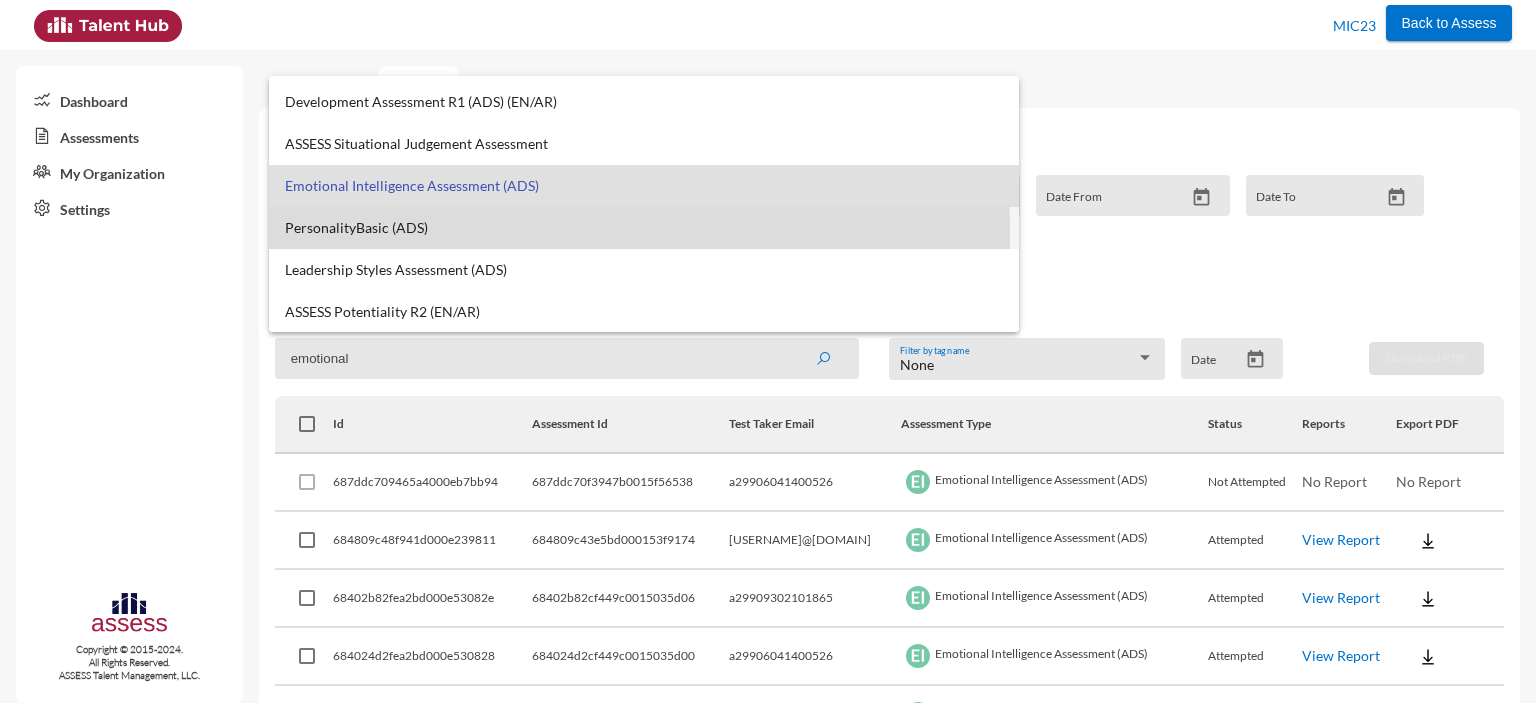click on "PersonalityBasic (ADS)" at bounding box center (644, 228) 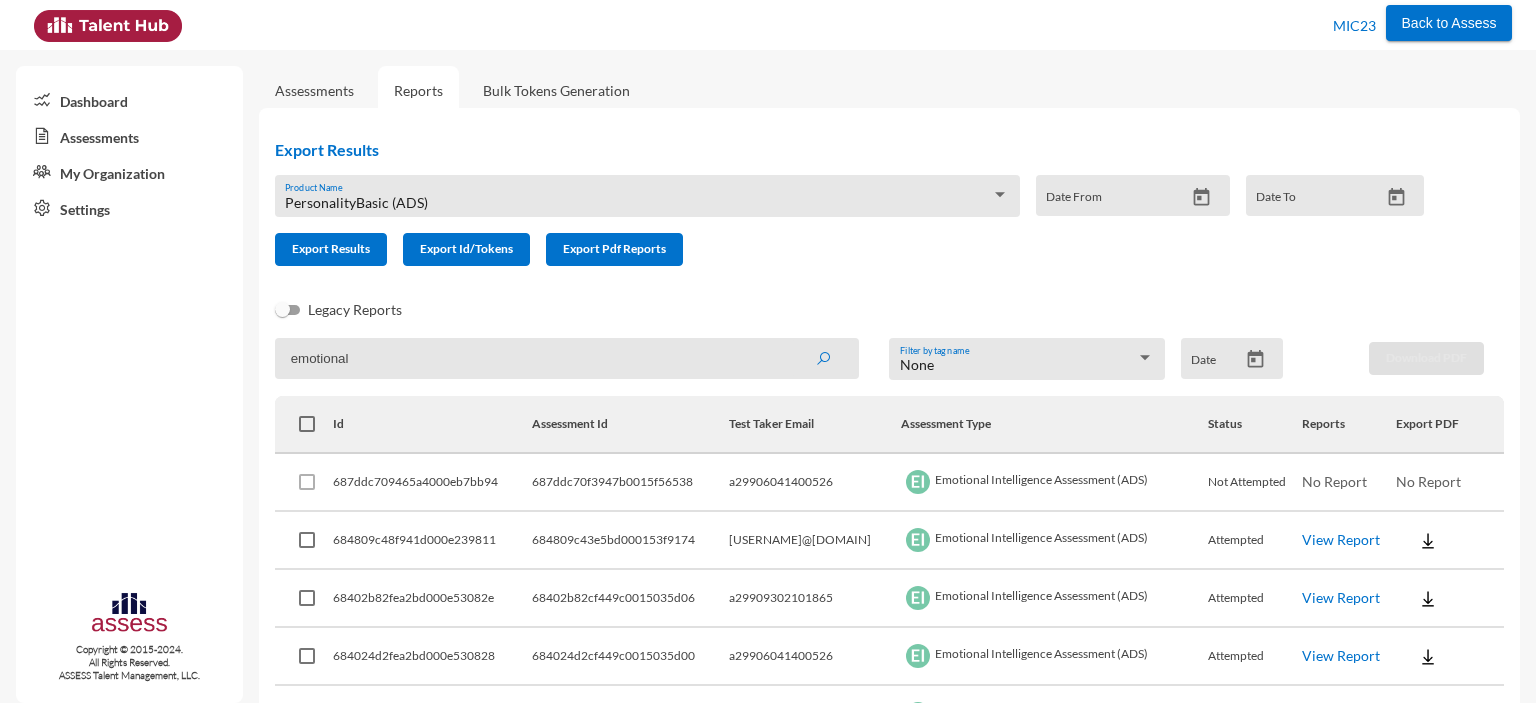 click on "emotional" 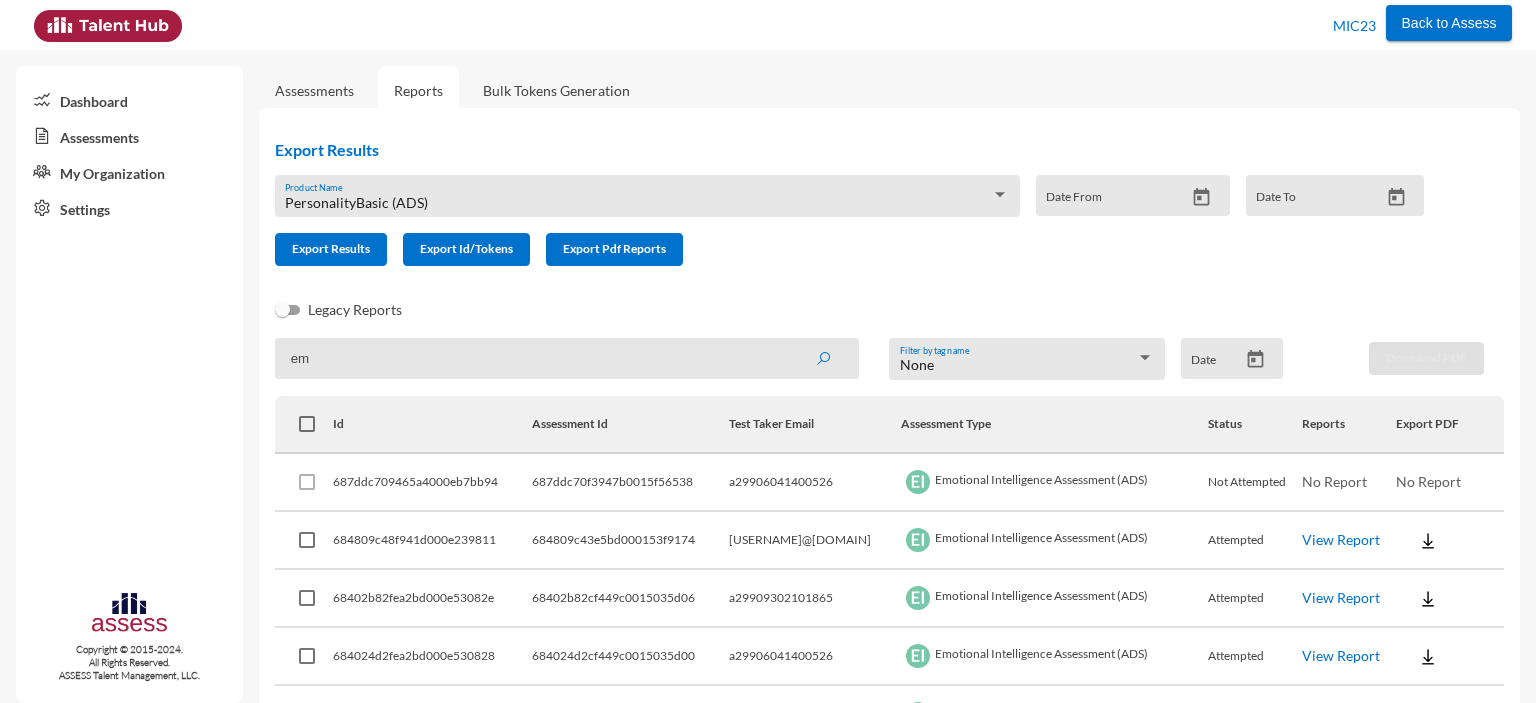 type on "e" 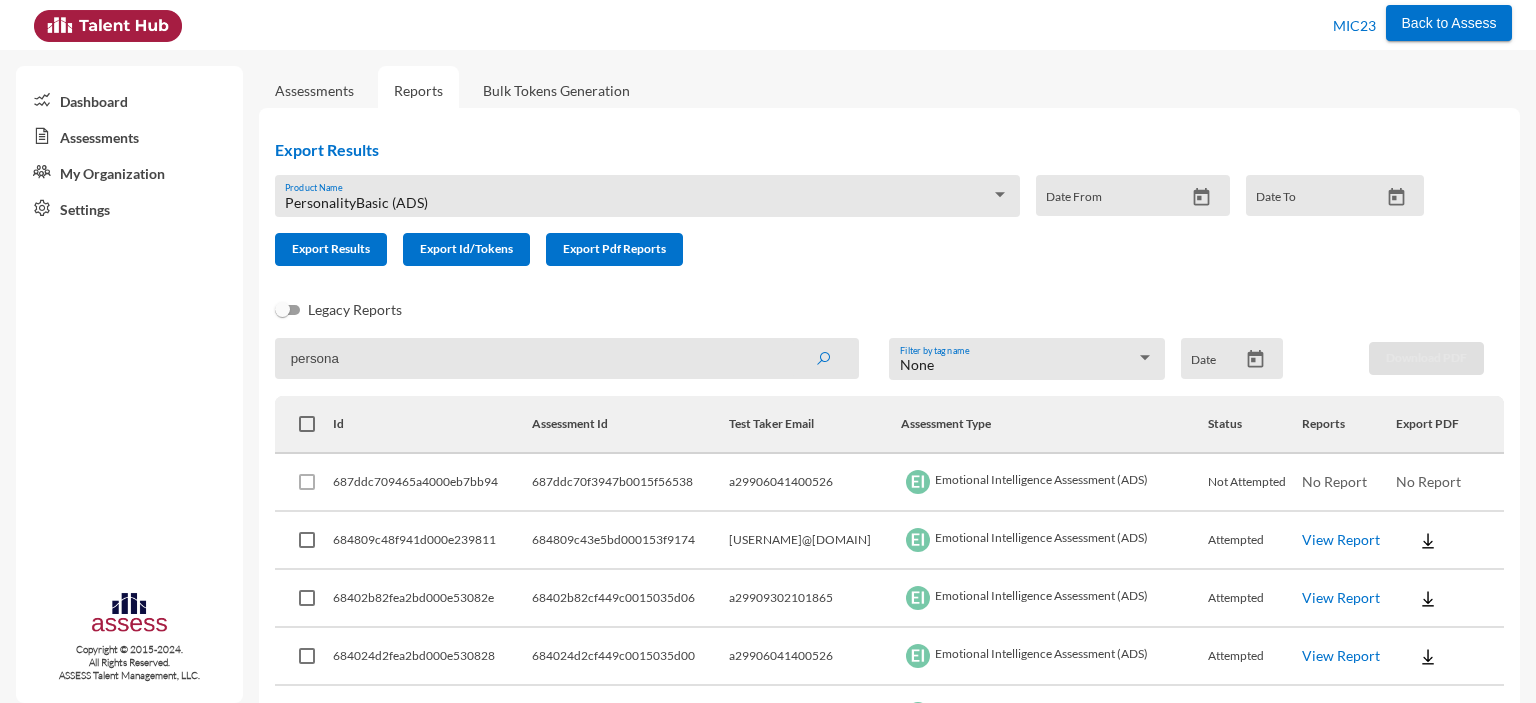type on "persona" 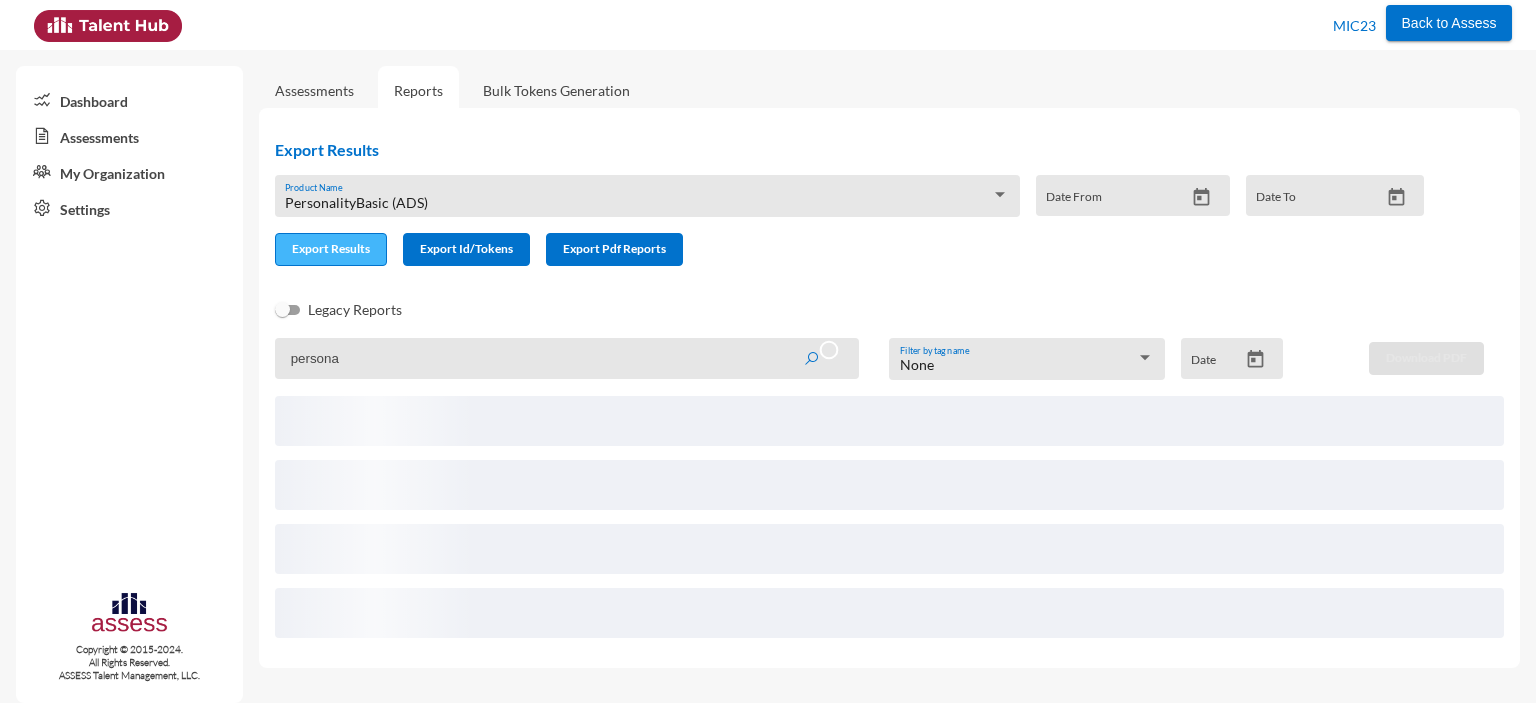 click on "Export Results" 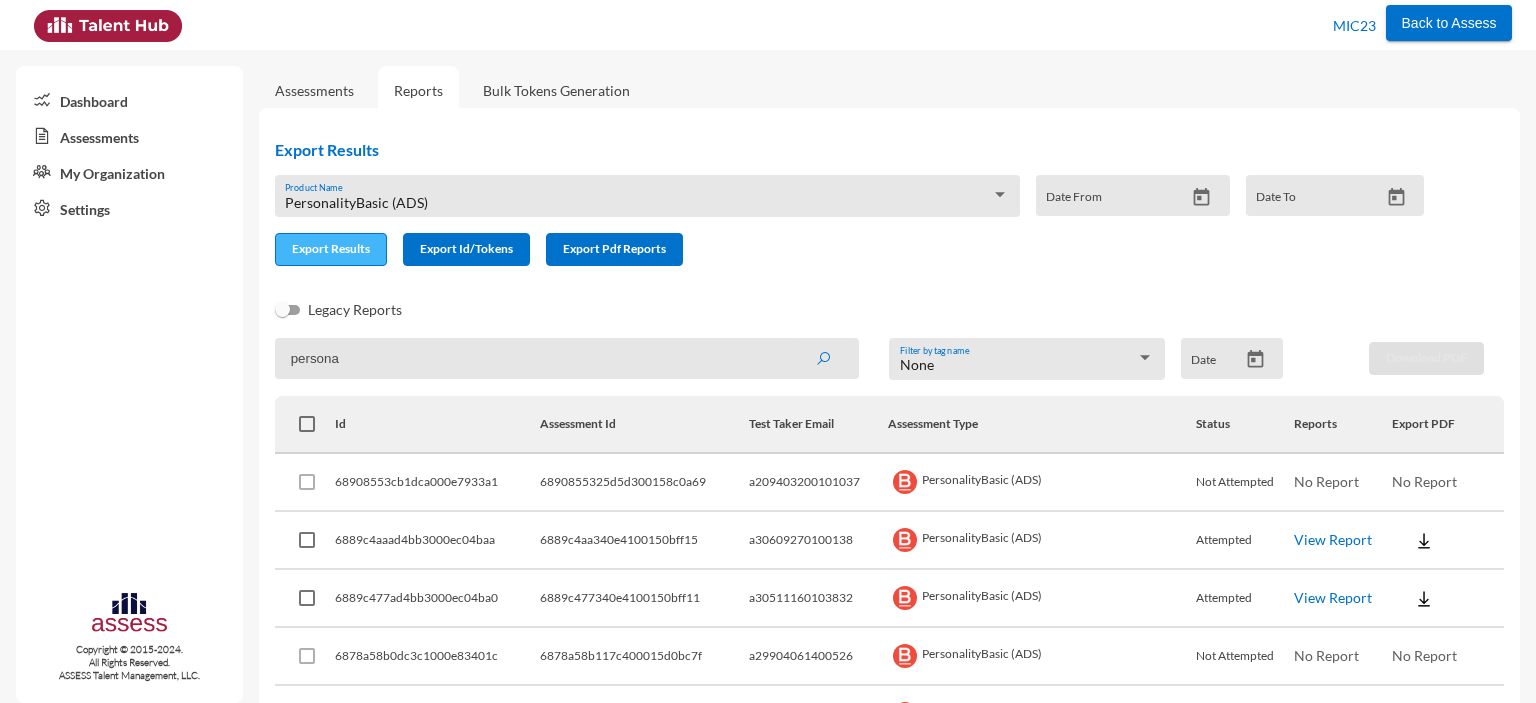 type 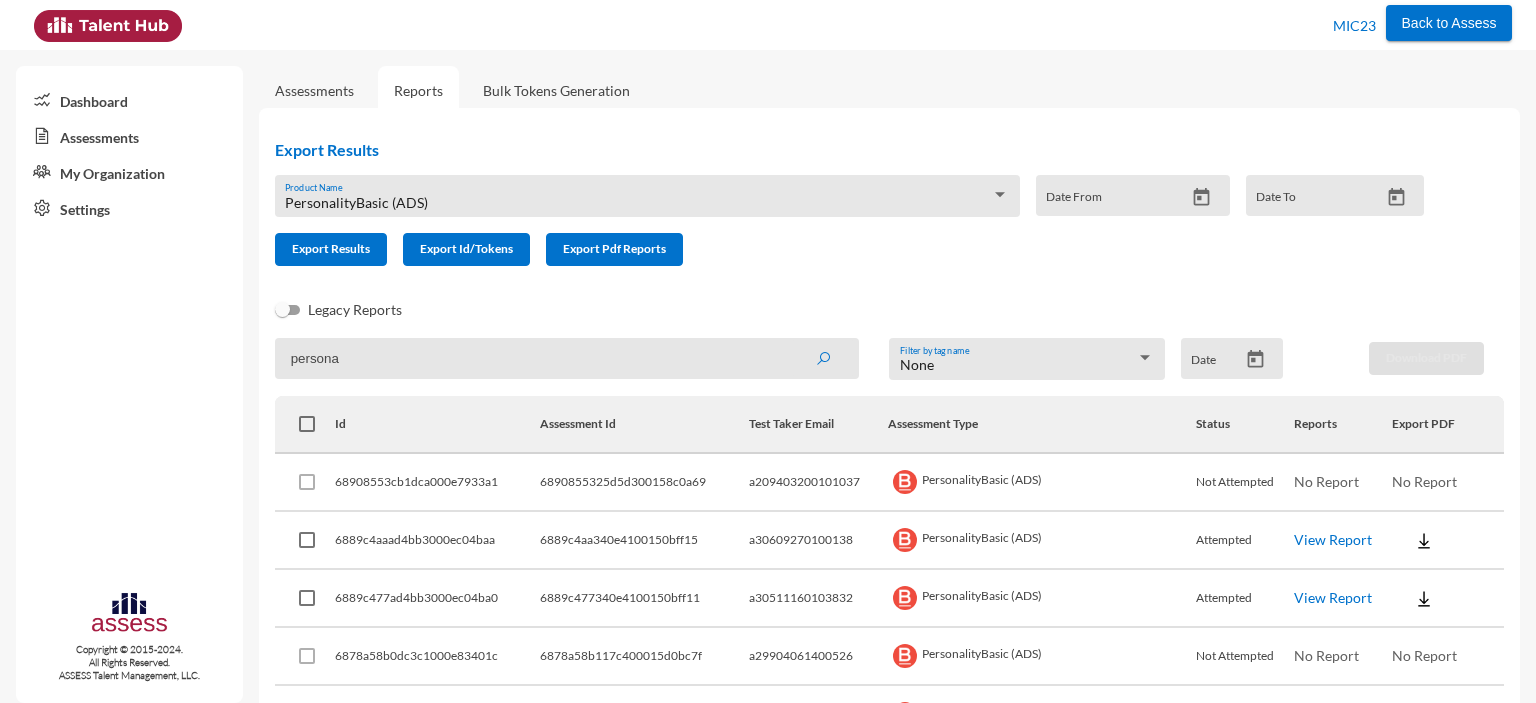 drag, startPoint x: 352, startPoint y: 367, endPoint x: 280, endPoint y: 365, distance: 72.02777 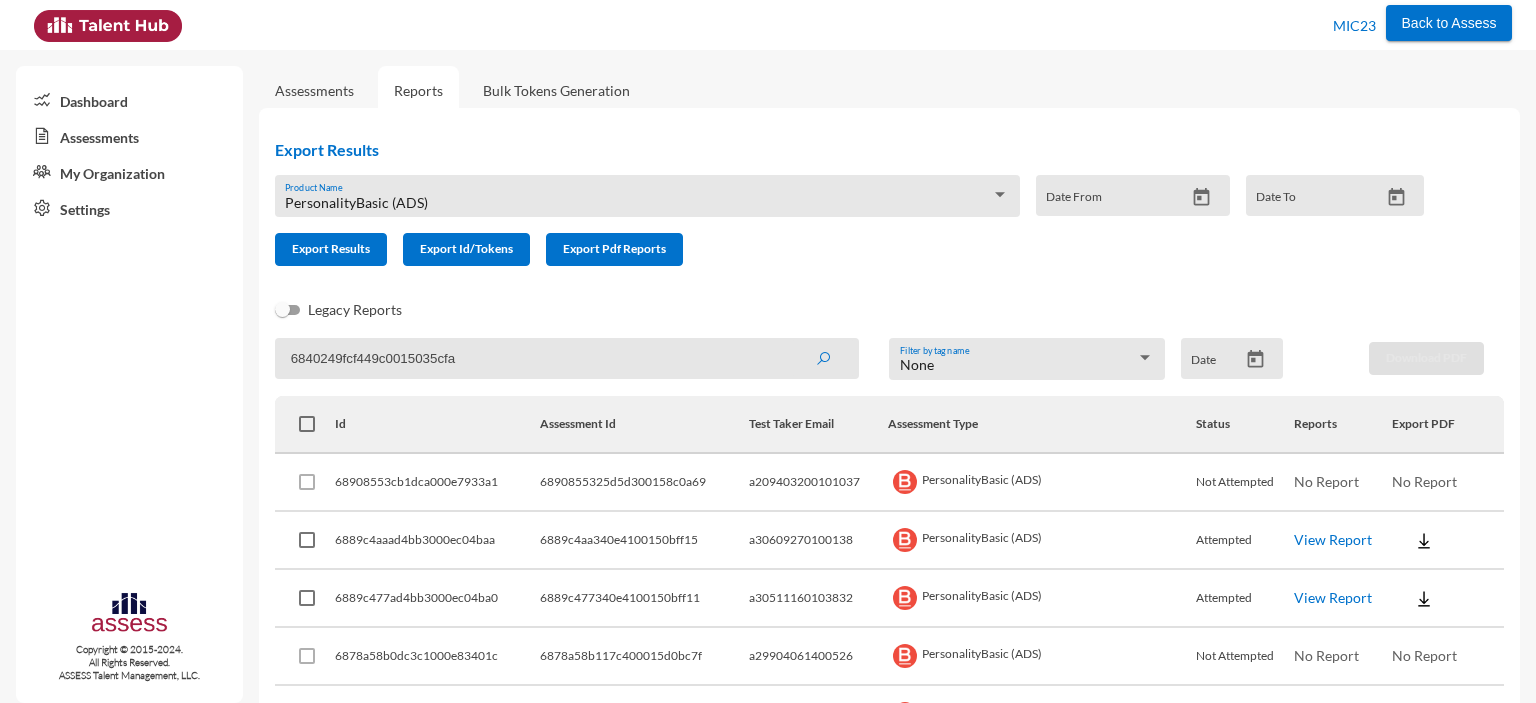 click 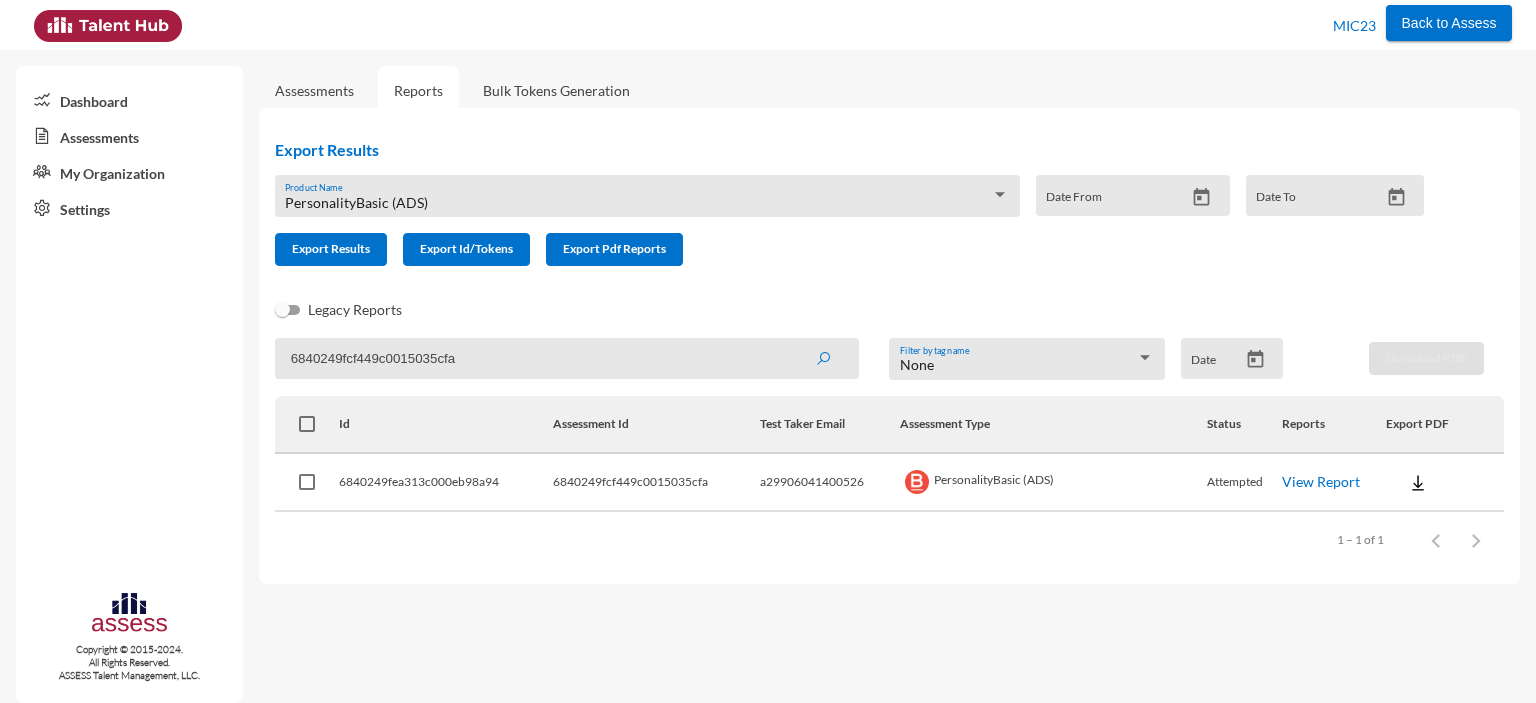 click on "View Report" 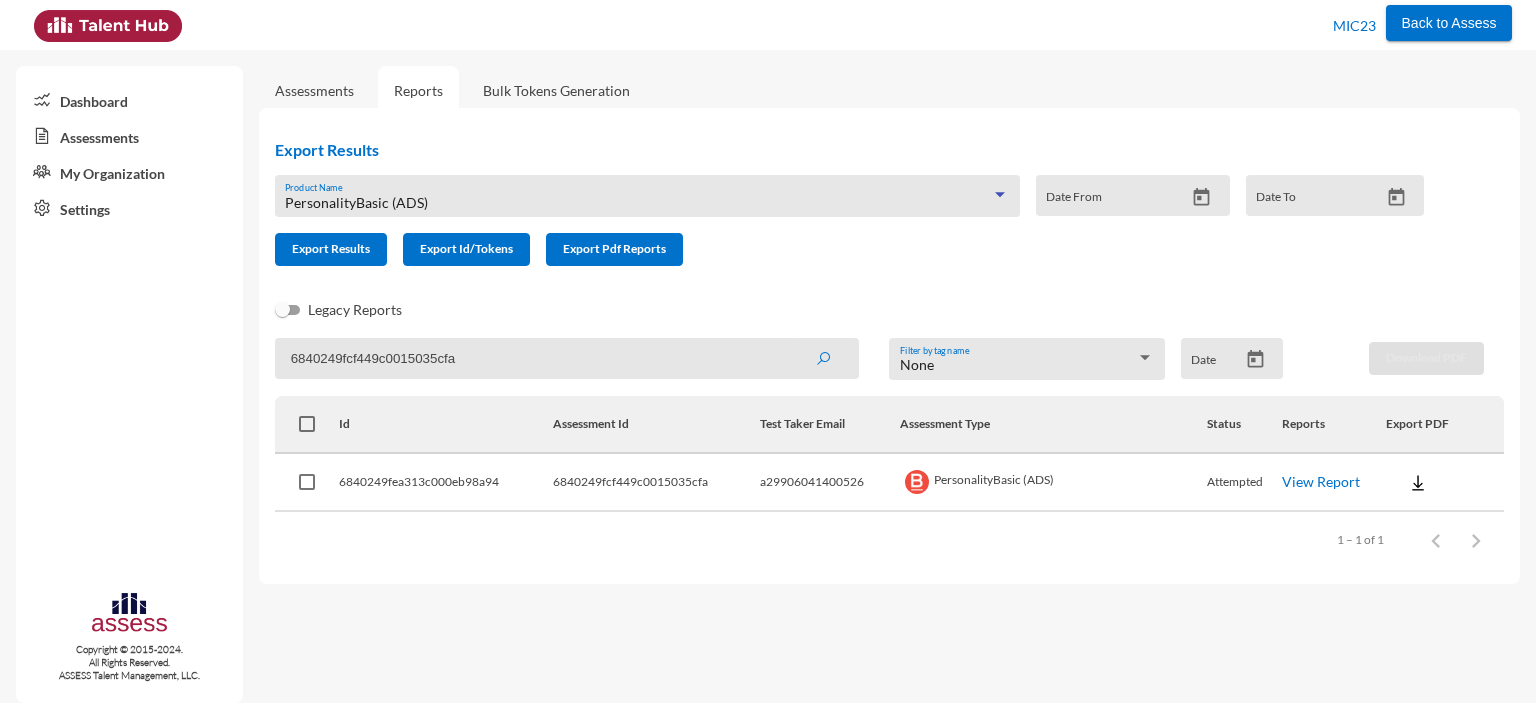 click on "PersonalityBasic (ADS)" at bounding box center [356, 202] 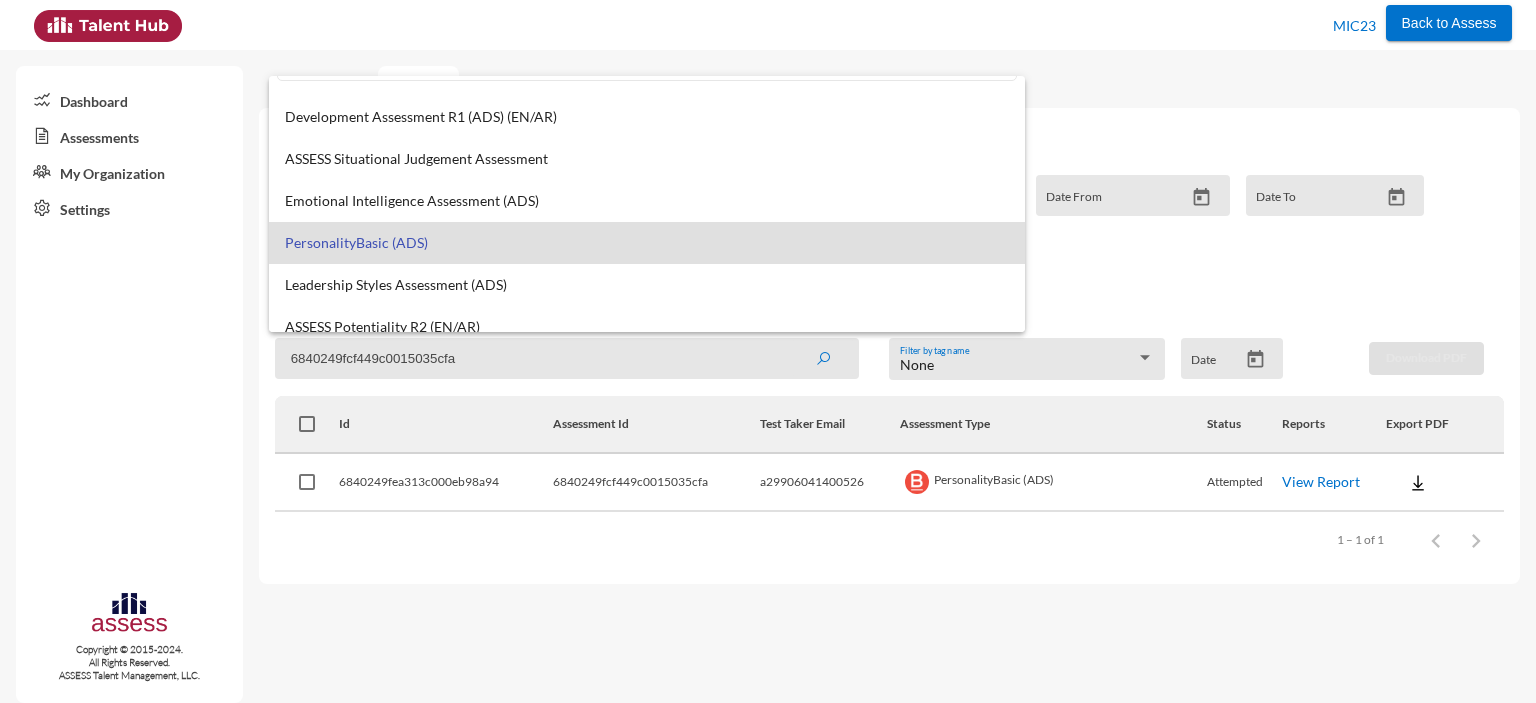 scroll, scrollTop: 15, scrollLeft: 0, axis: vertical 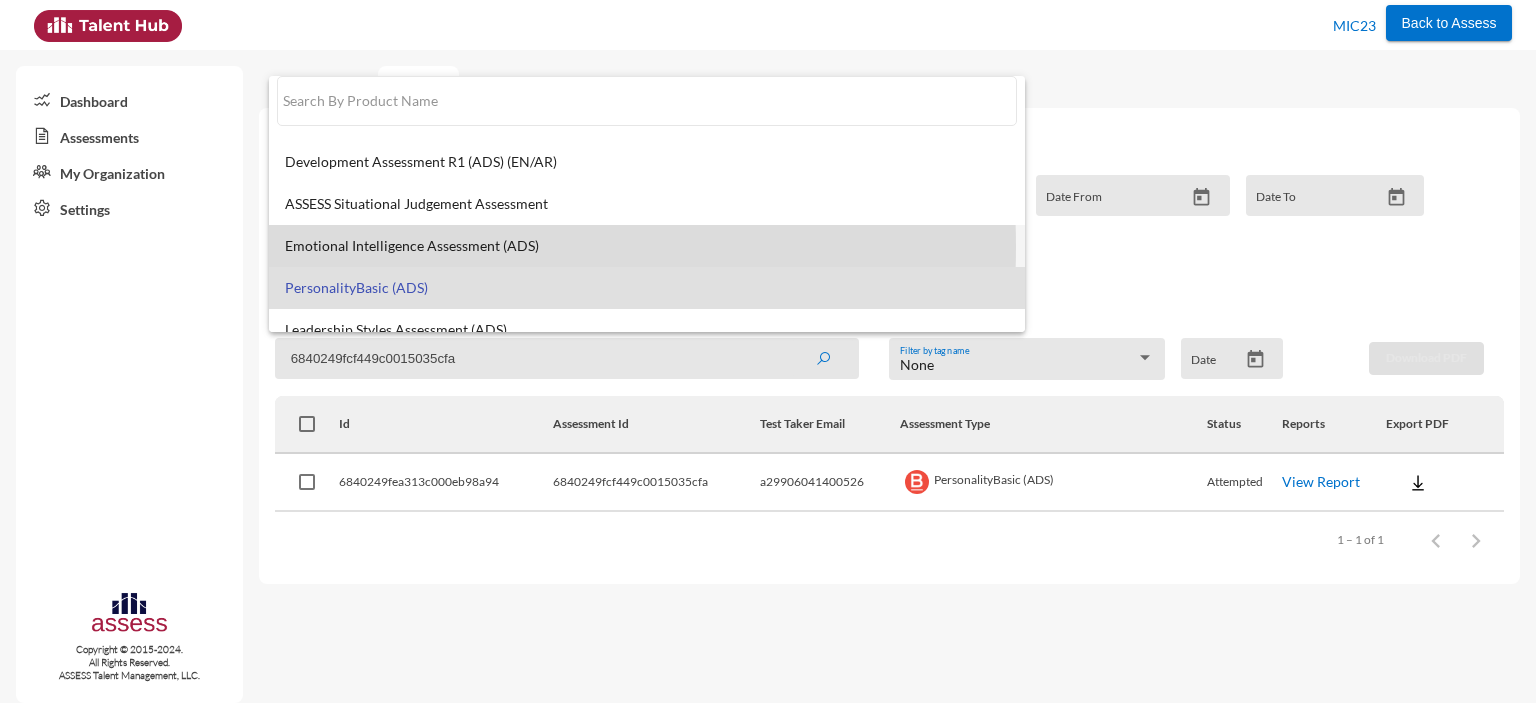 click on "Emotional Intelligence Assessment (ADS)" at bounding box center (647, 246) 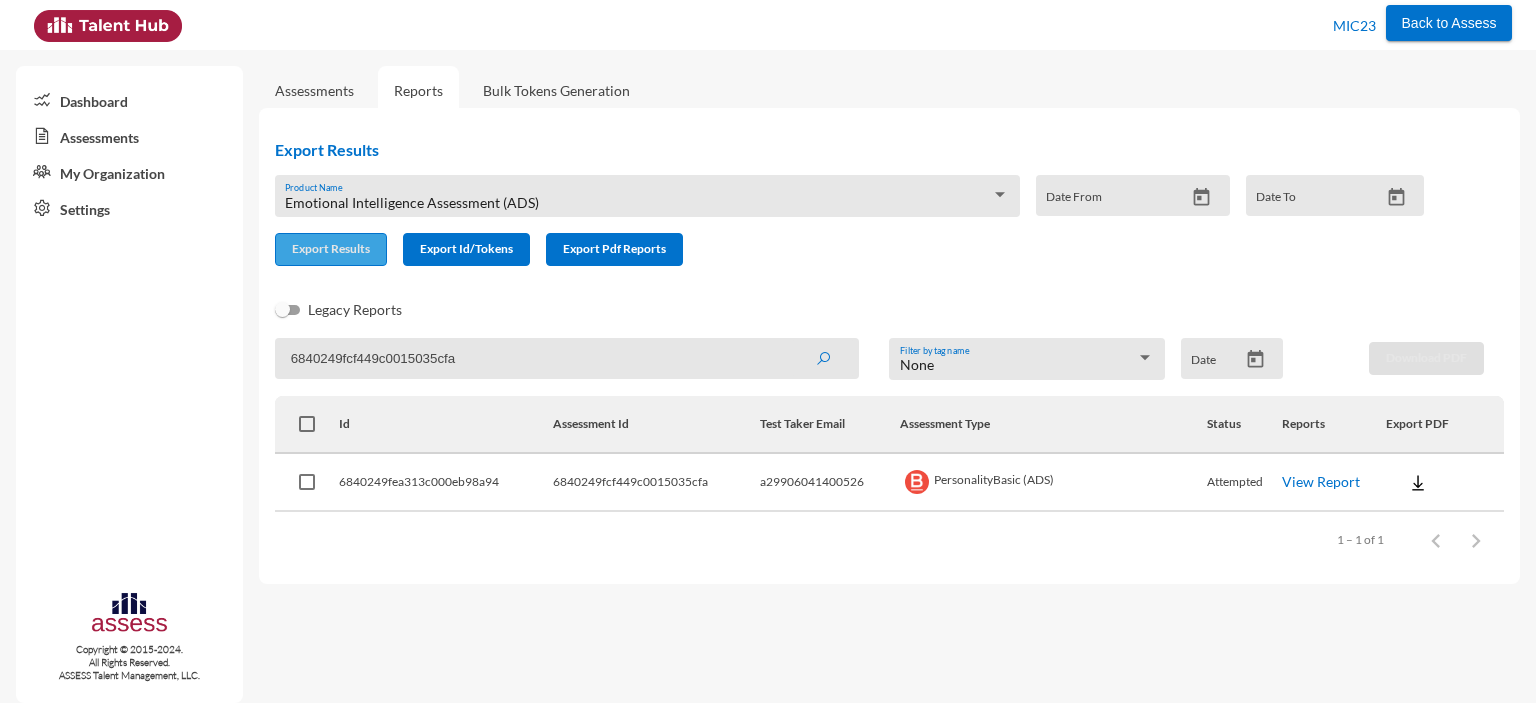click on "Export Results" 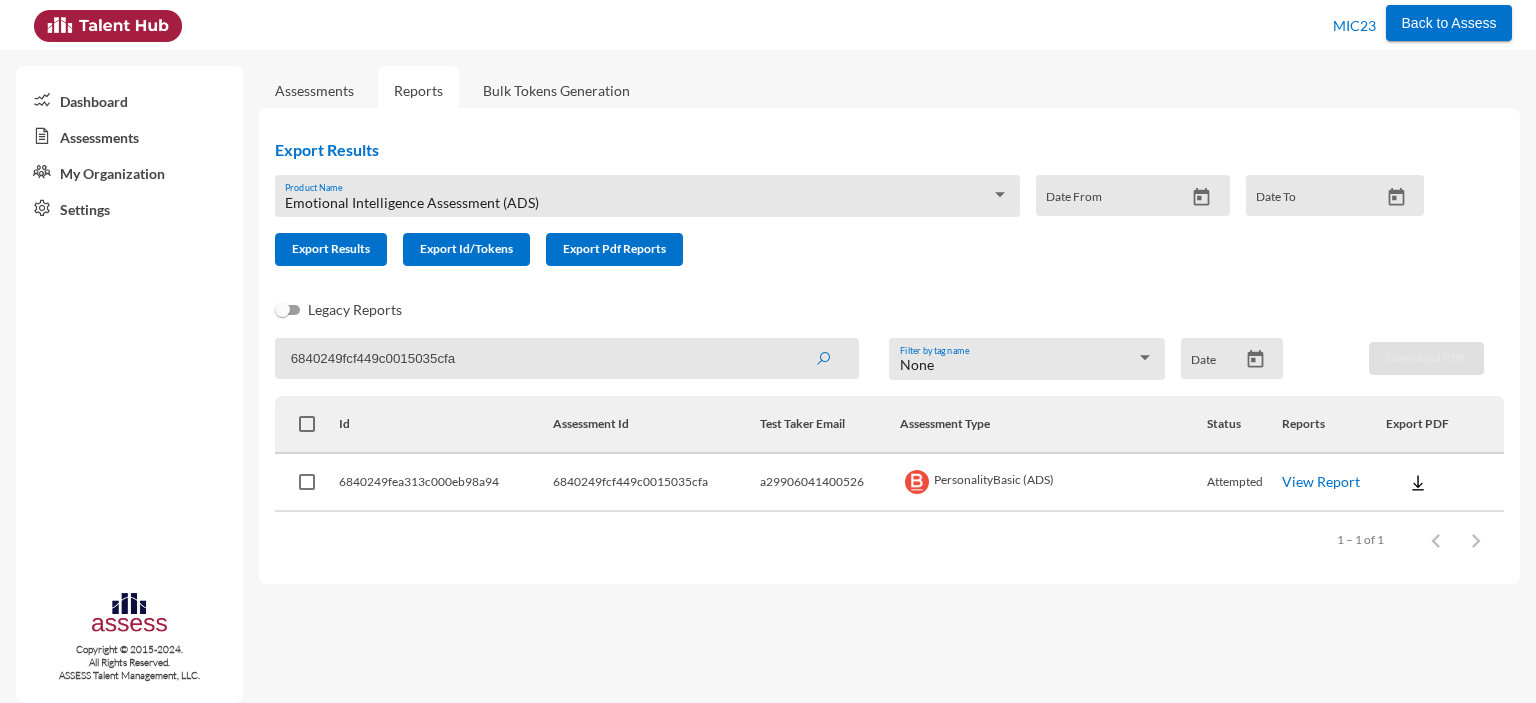 drag, startPoint x: 483, startPoint y: 371, endPoint x: 260, endPoint y: 368, distance: 223.02017 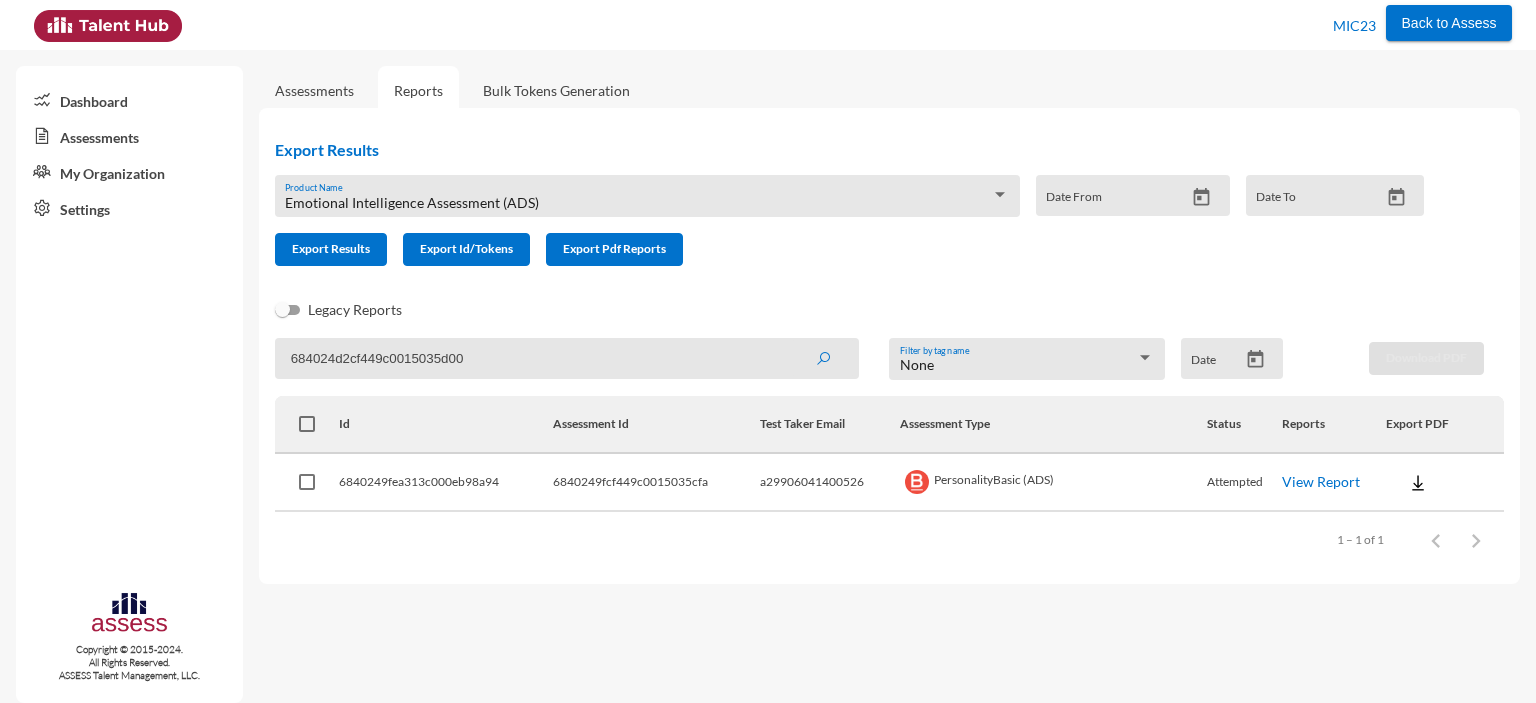 type on "684024d2cf449c0015035d00" 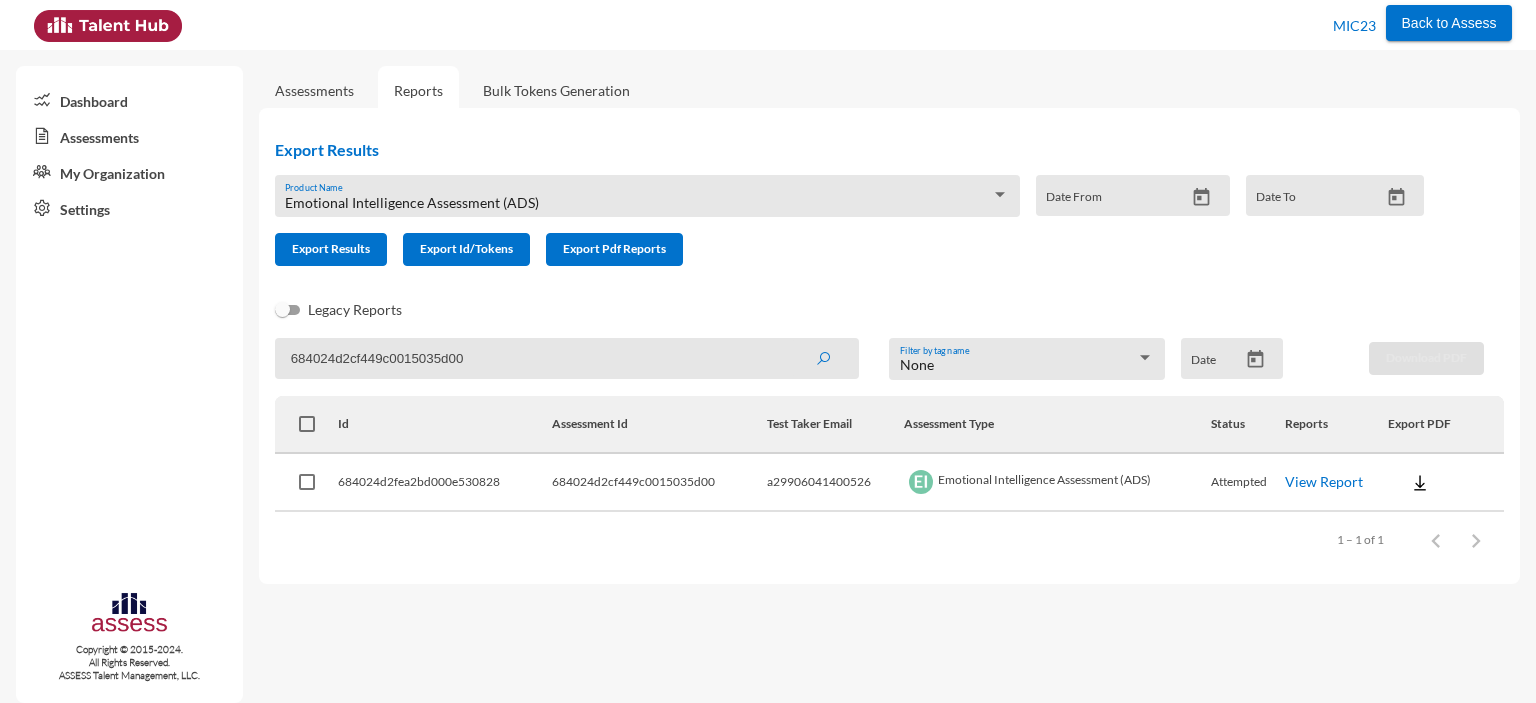 click on "View Report" 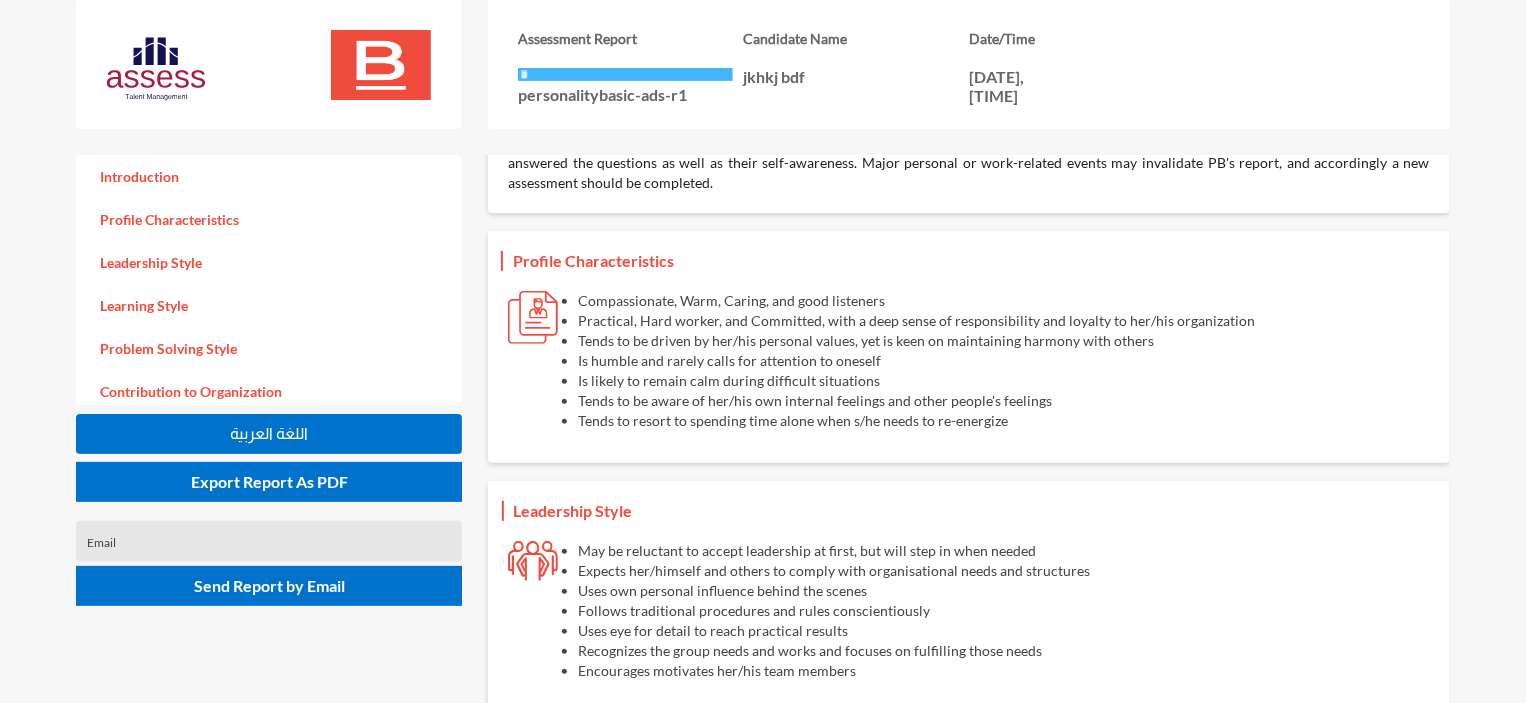 scroll, scrollTop: 267, scrollLeft: 0, axis: vertical 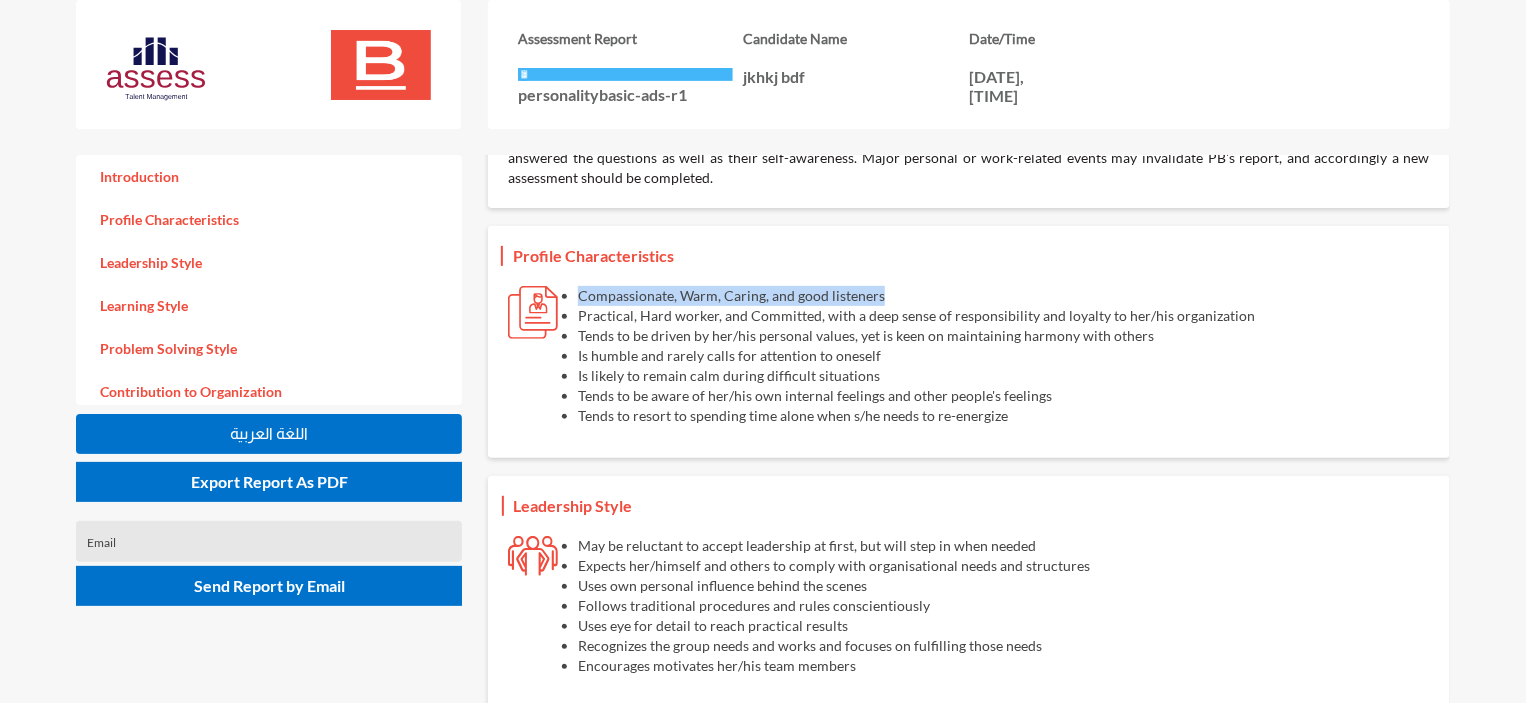 drag, startPoint x: 884, startPoint y: 296, endPoint x: 581, endPoint y: 305, distance: 303.13364 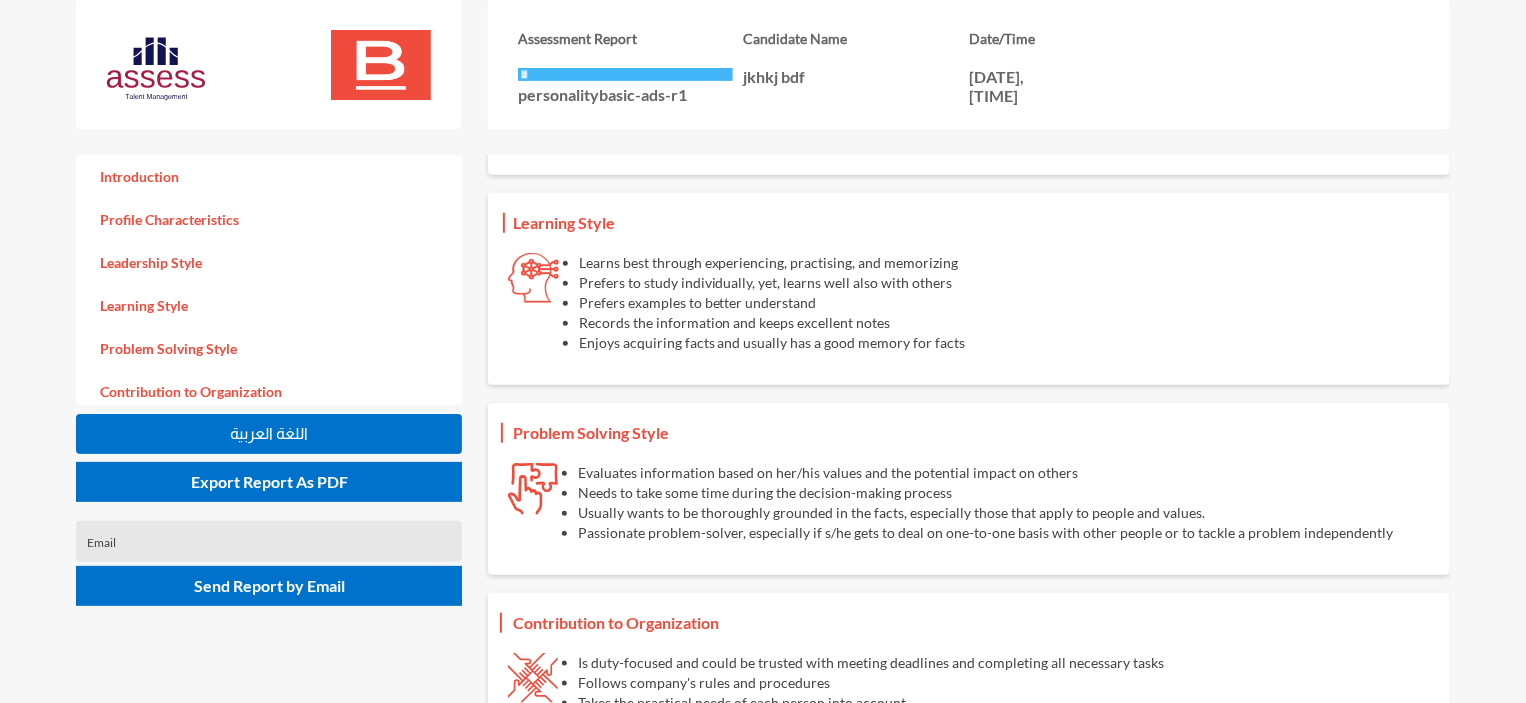 scroll, scrollTop: 804, scrollLeft: 0, axis: vertical 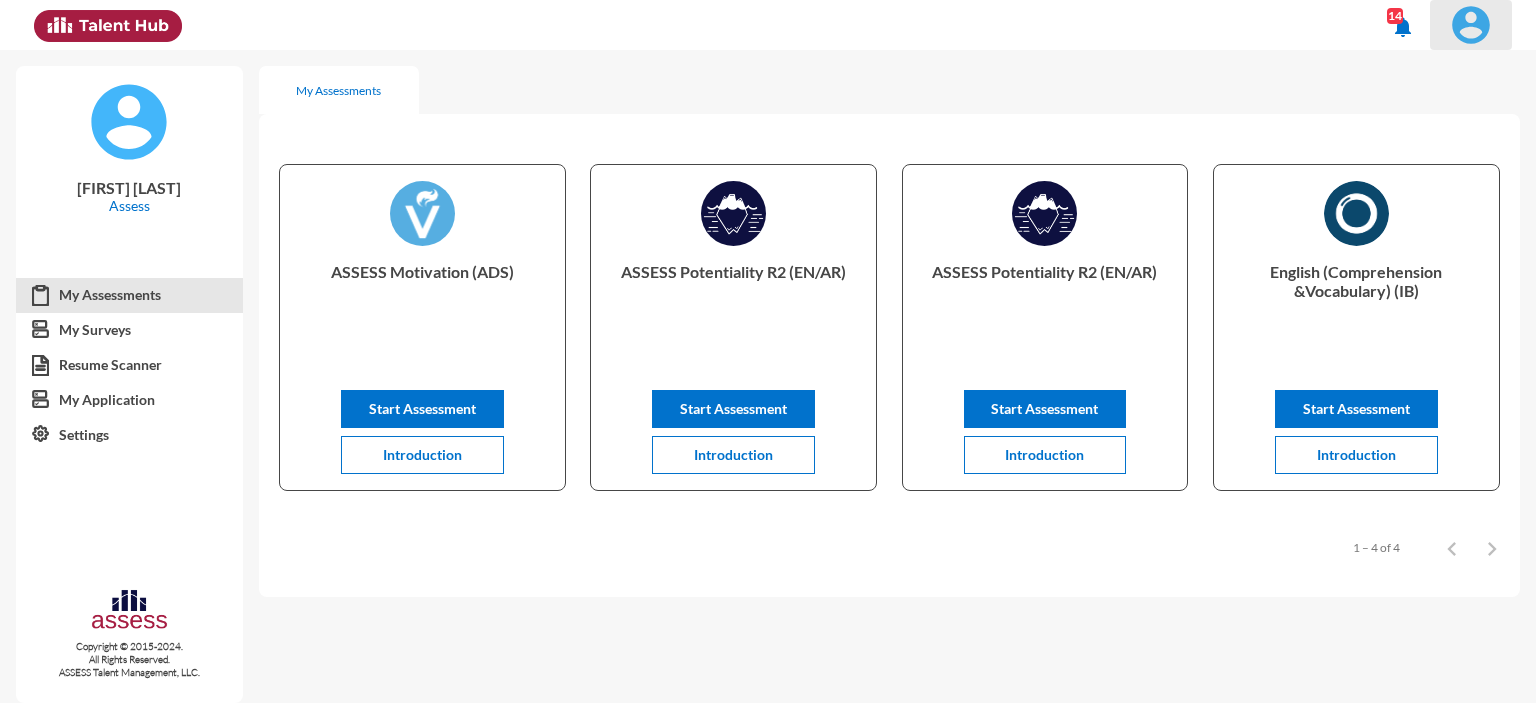 click 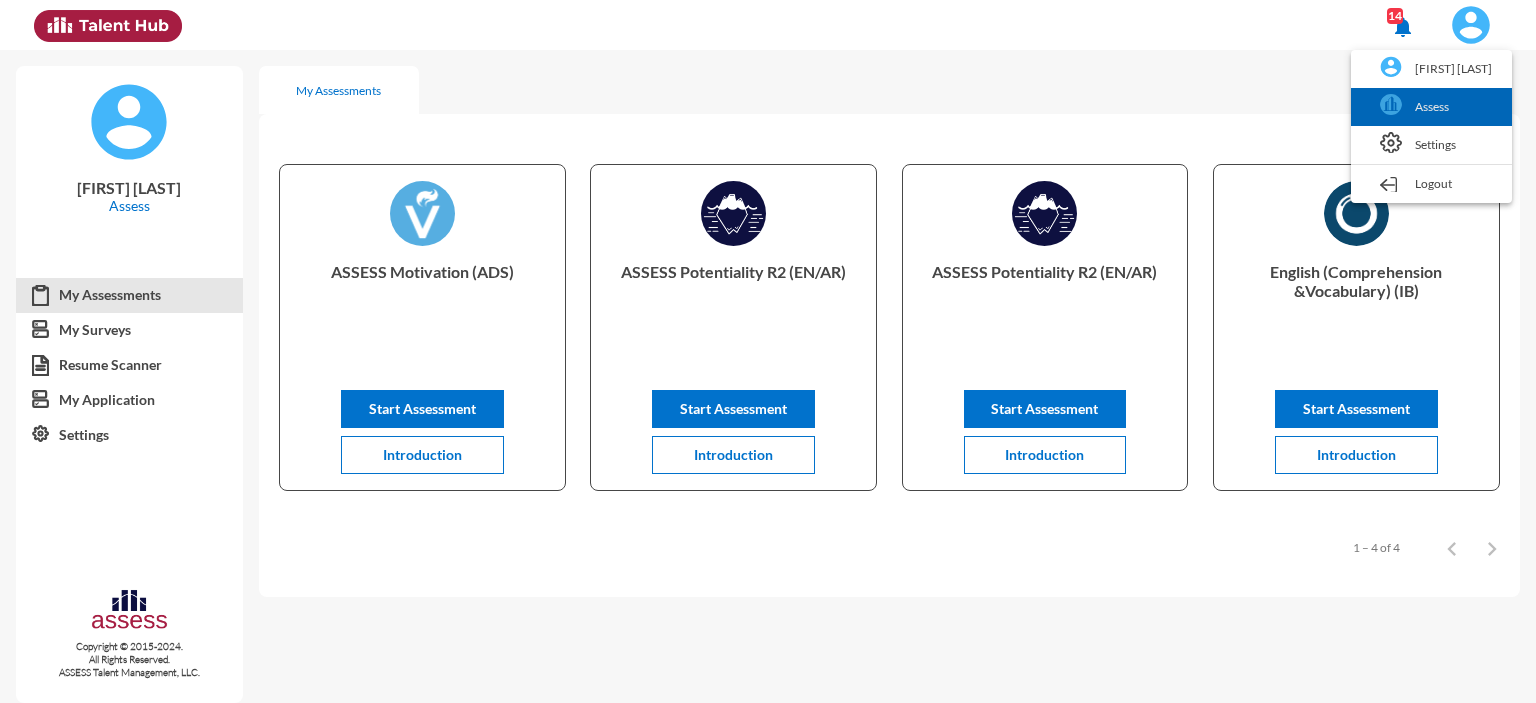 click on "Assess" at bounding box center (1431, 107) 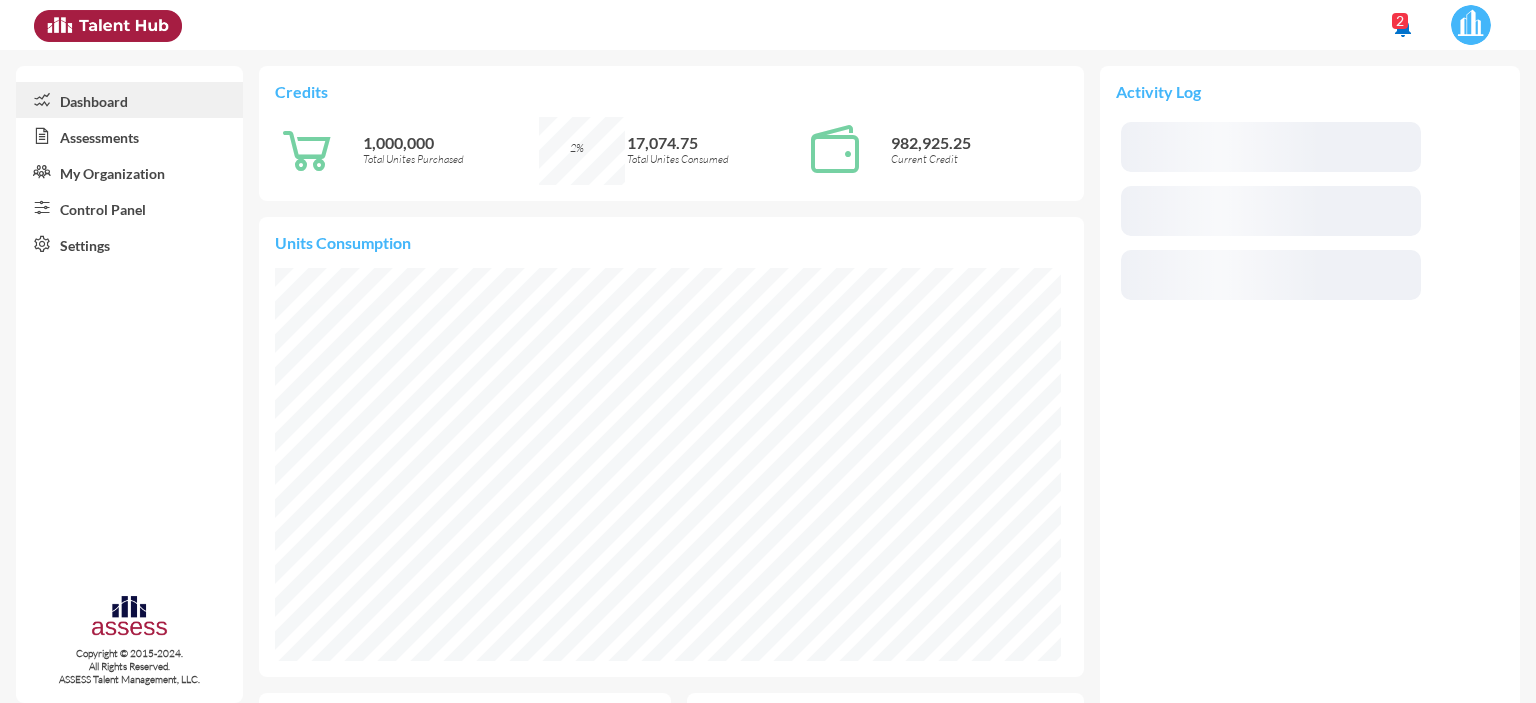 scroll, scrollTop: 999932, scrollLeft: 999912, axis: both 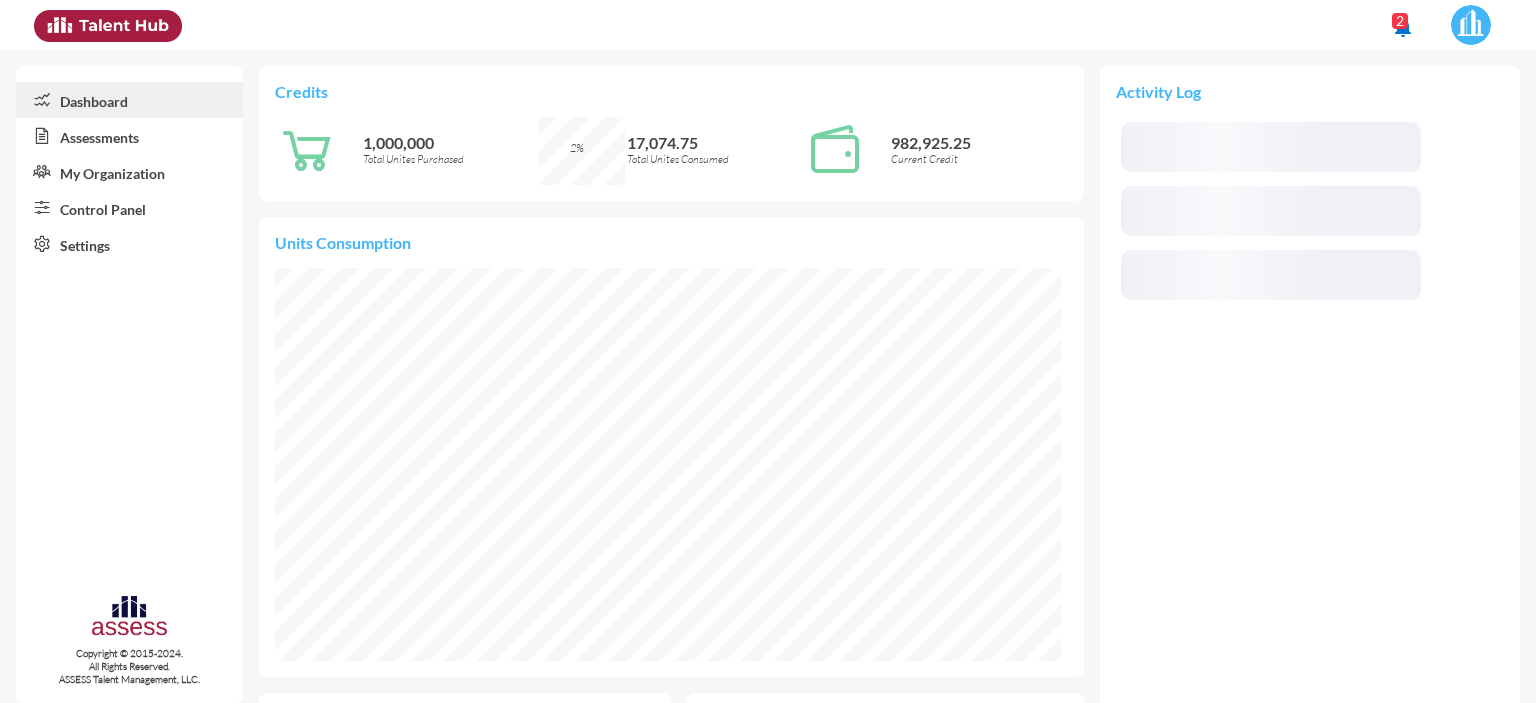 click on "Control Panel" 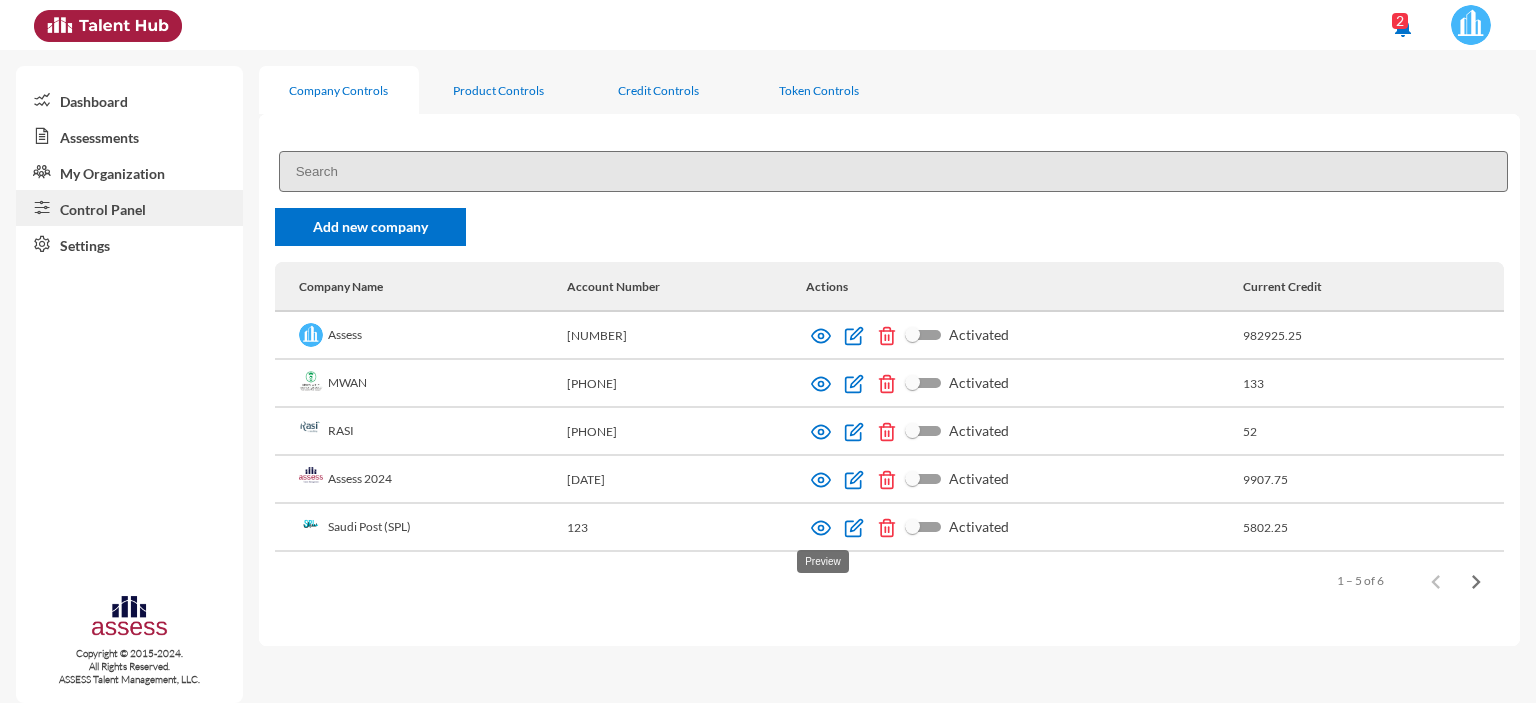 click at bounding box center [821, 528] 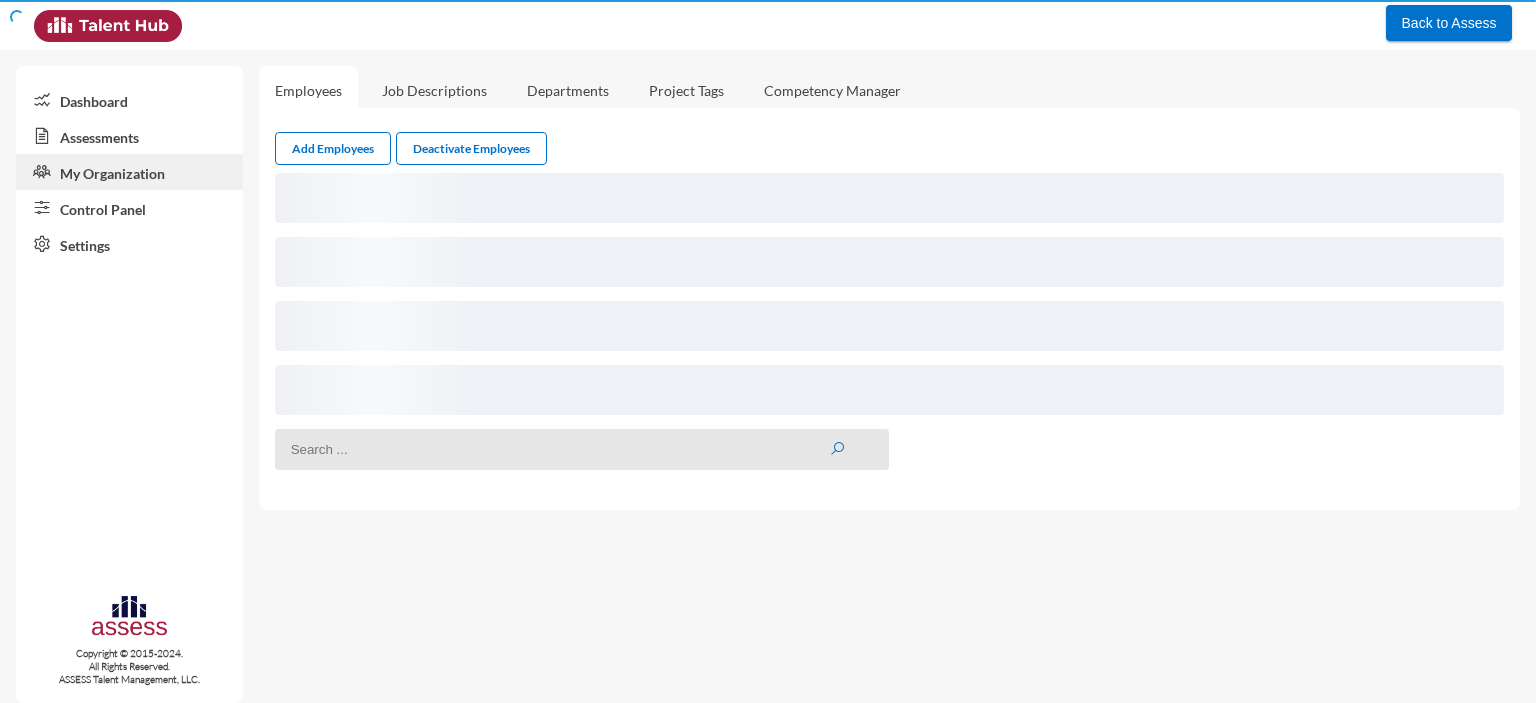 scroll, scrollTop: 0, scrollLeft: 0, axis: both 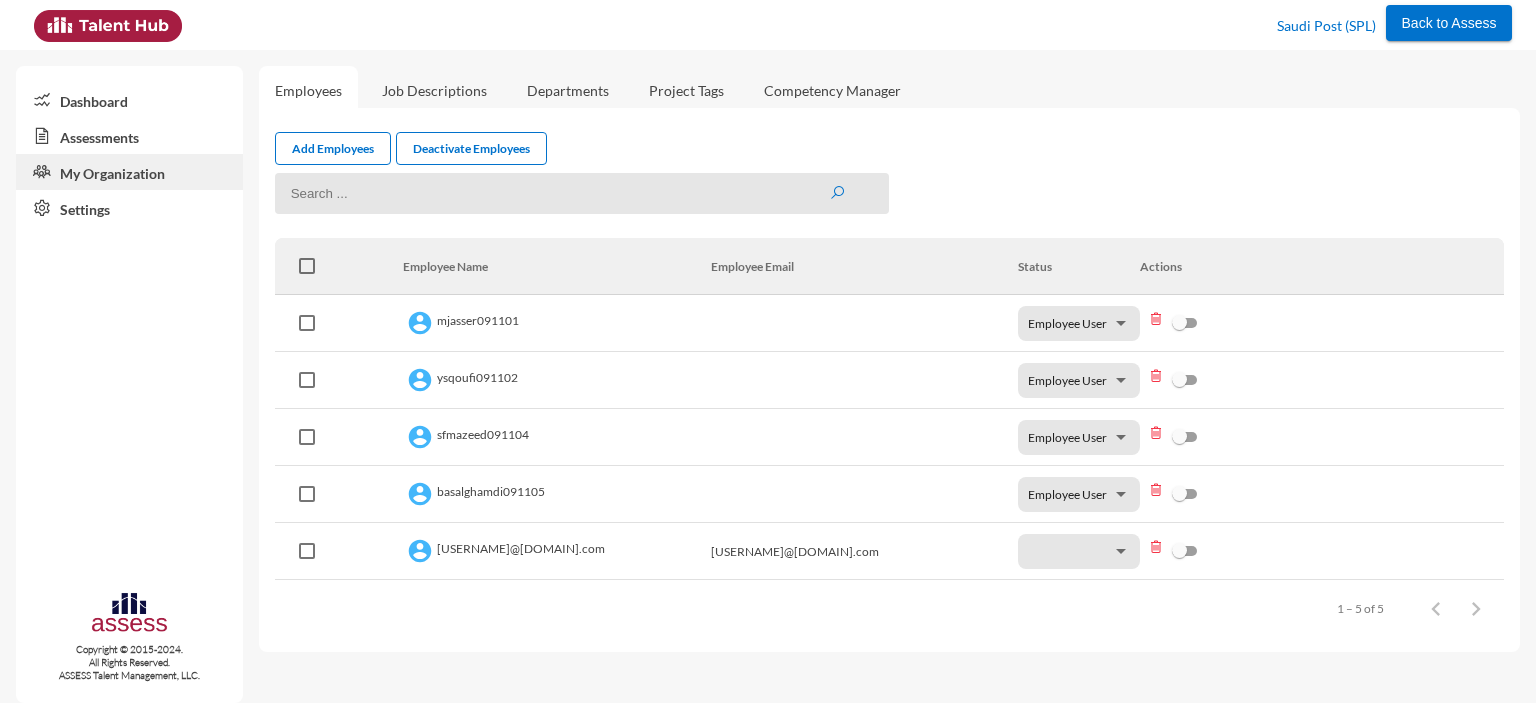 click on "Assessments" 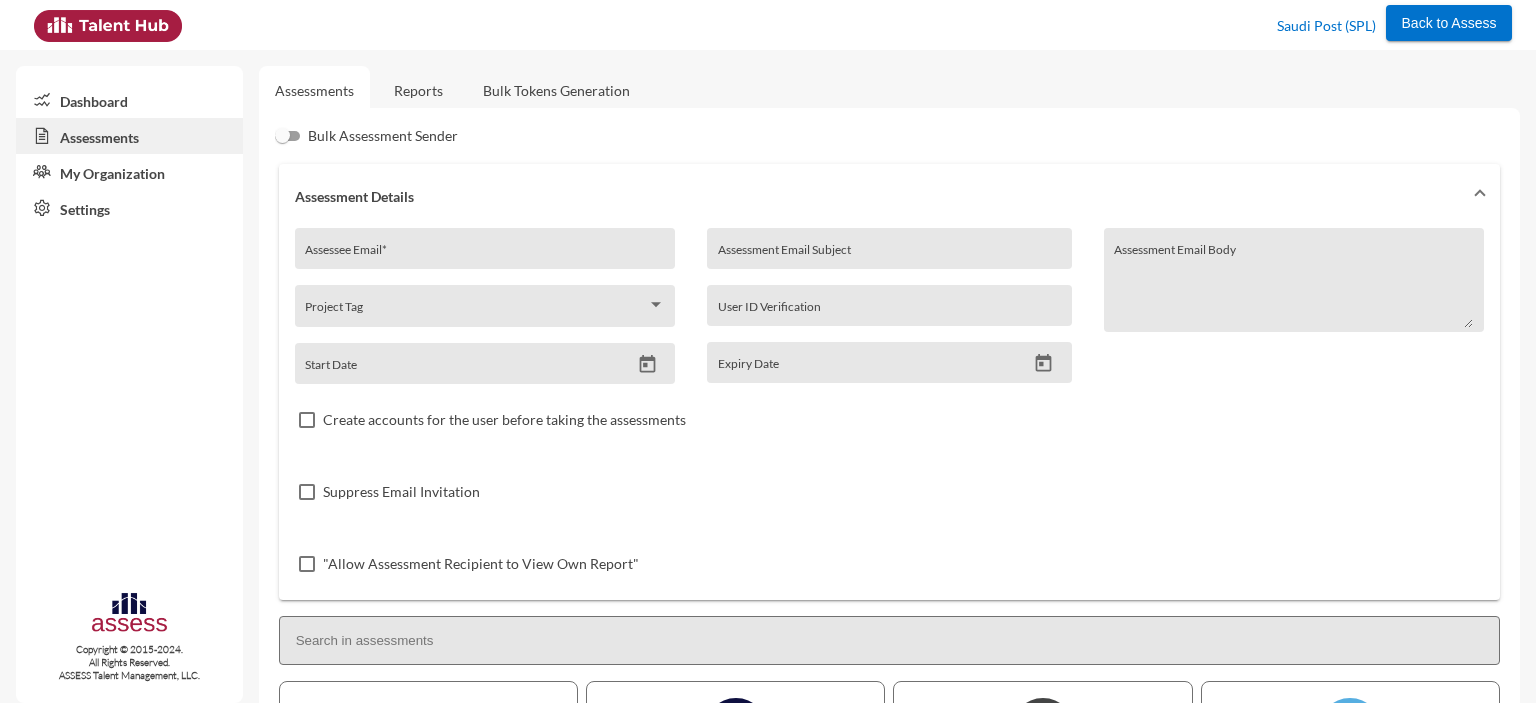 click on "Reports" 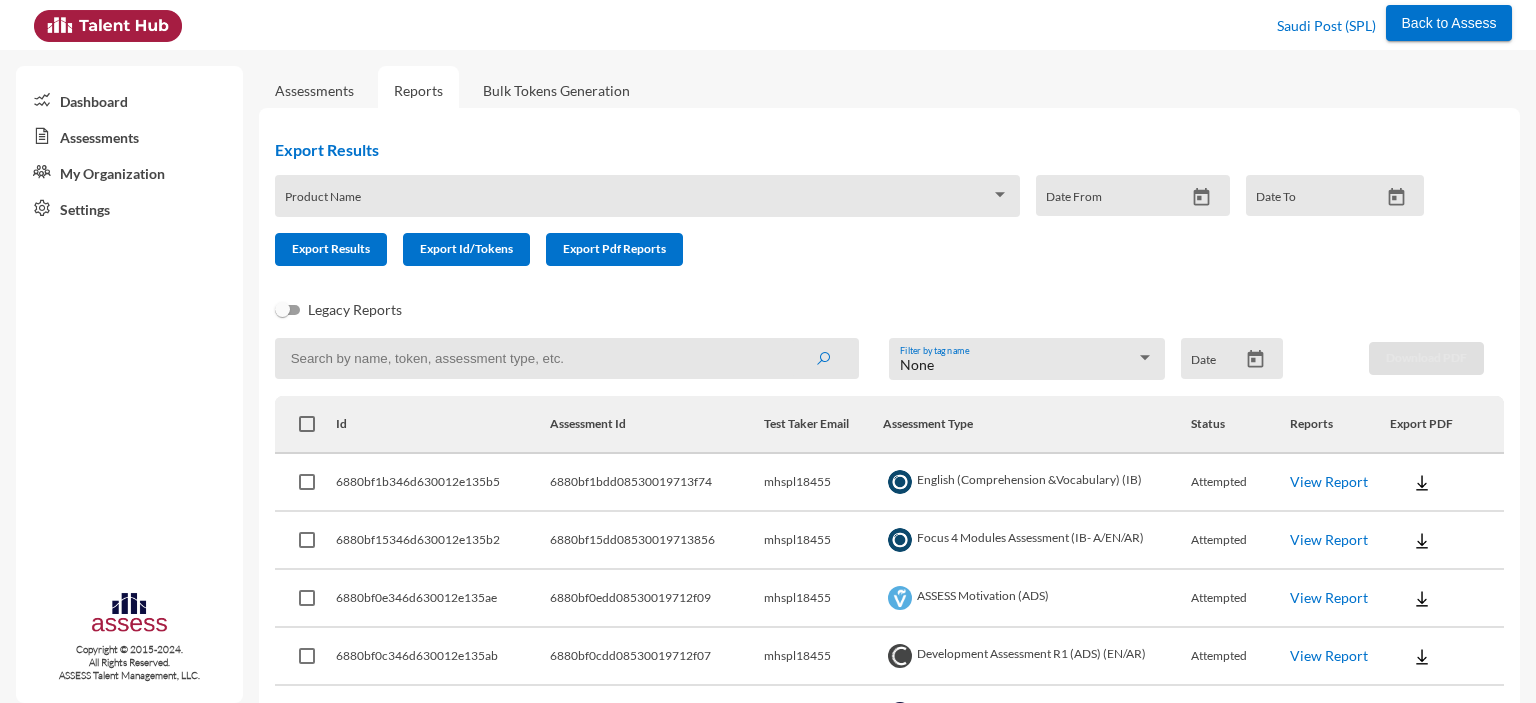 click 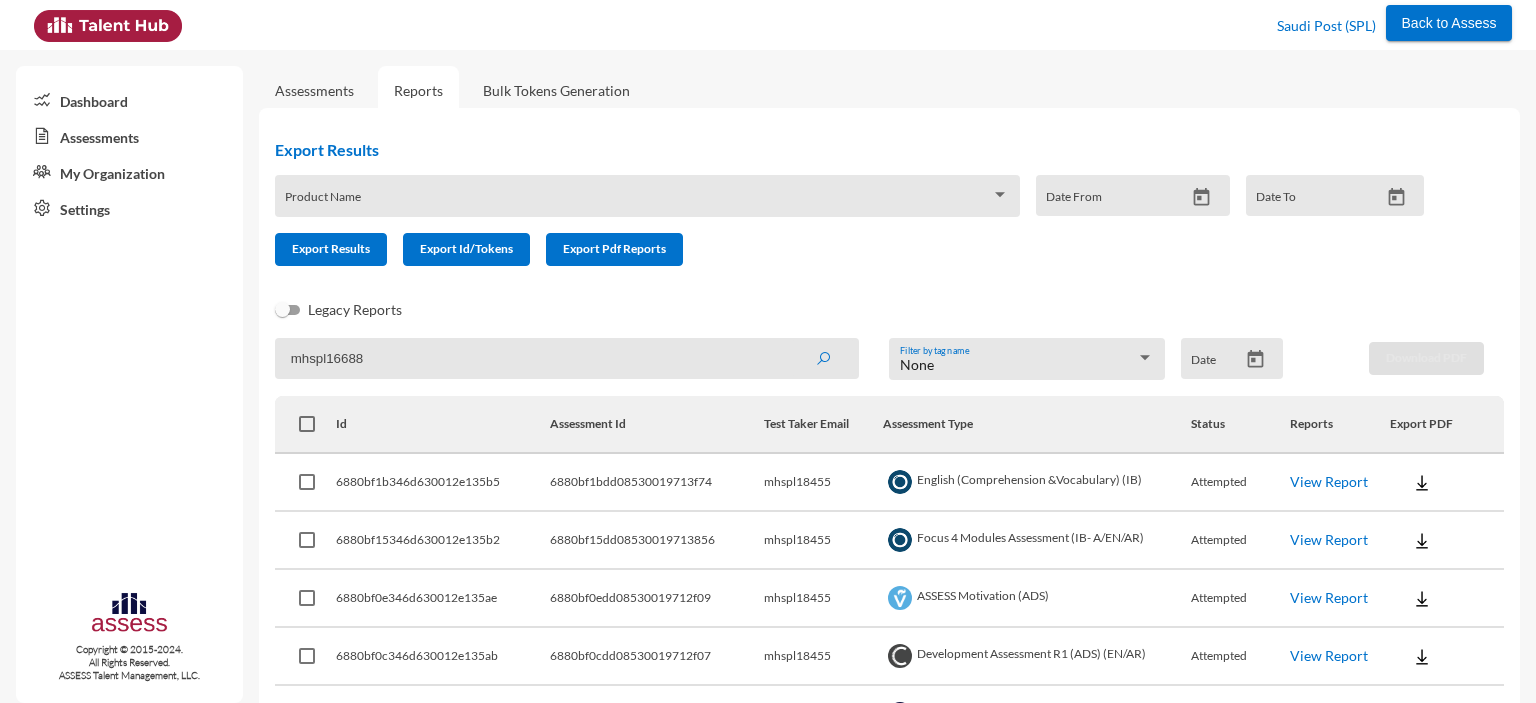 type on "mhspl16688" 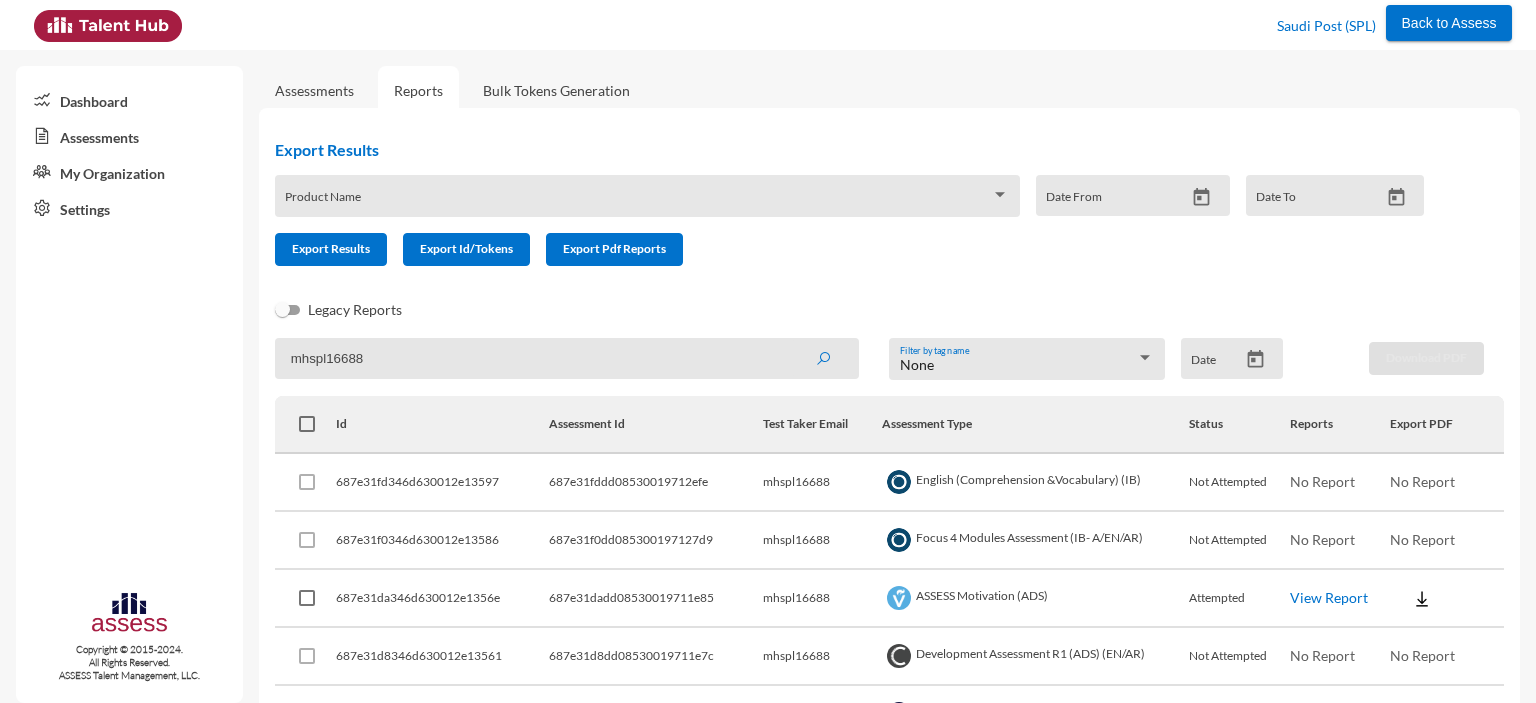 scroll, scrollTop: 185, scrollLeft: 0, axis: vertical 